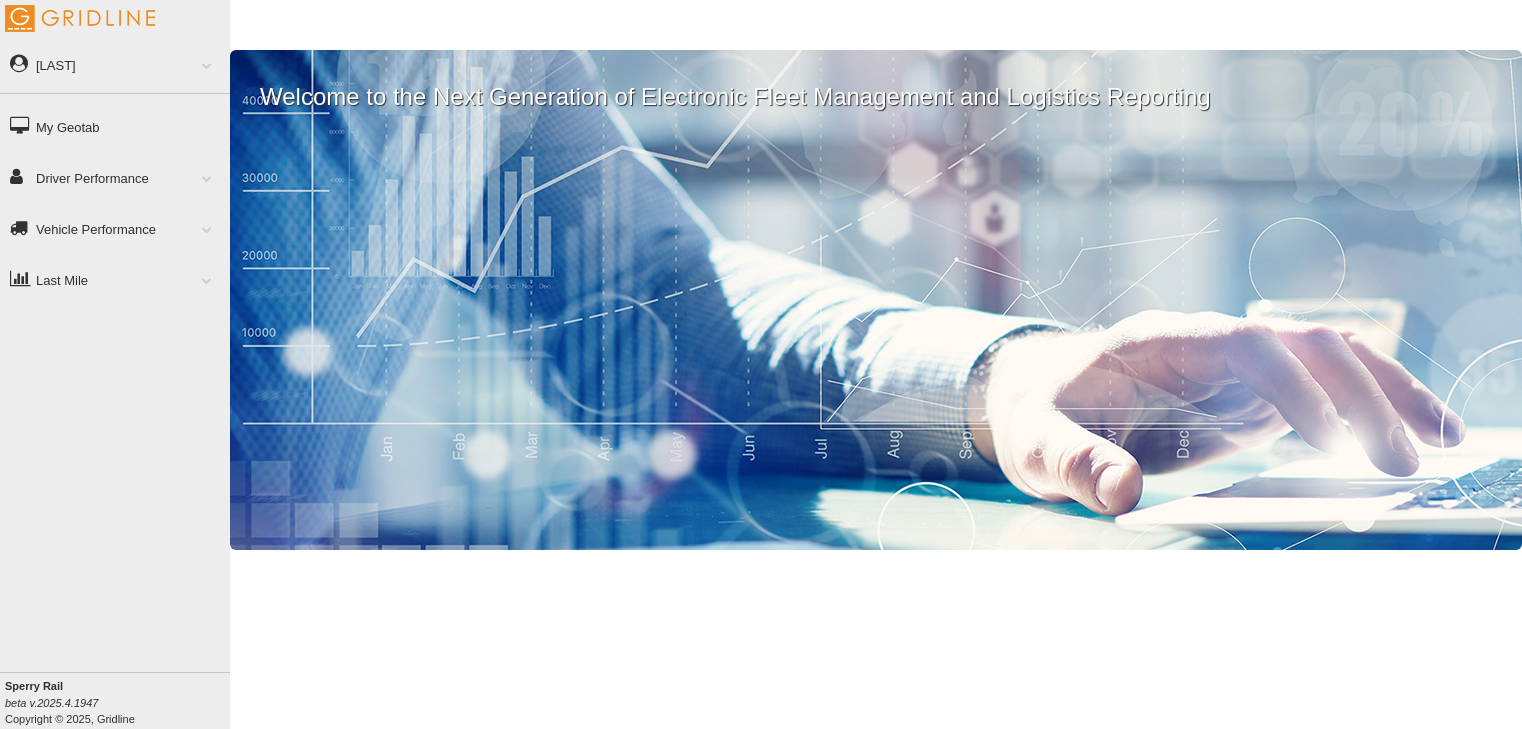 scroll, scrollTop: 0, scrollLeft: 0, axis: both 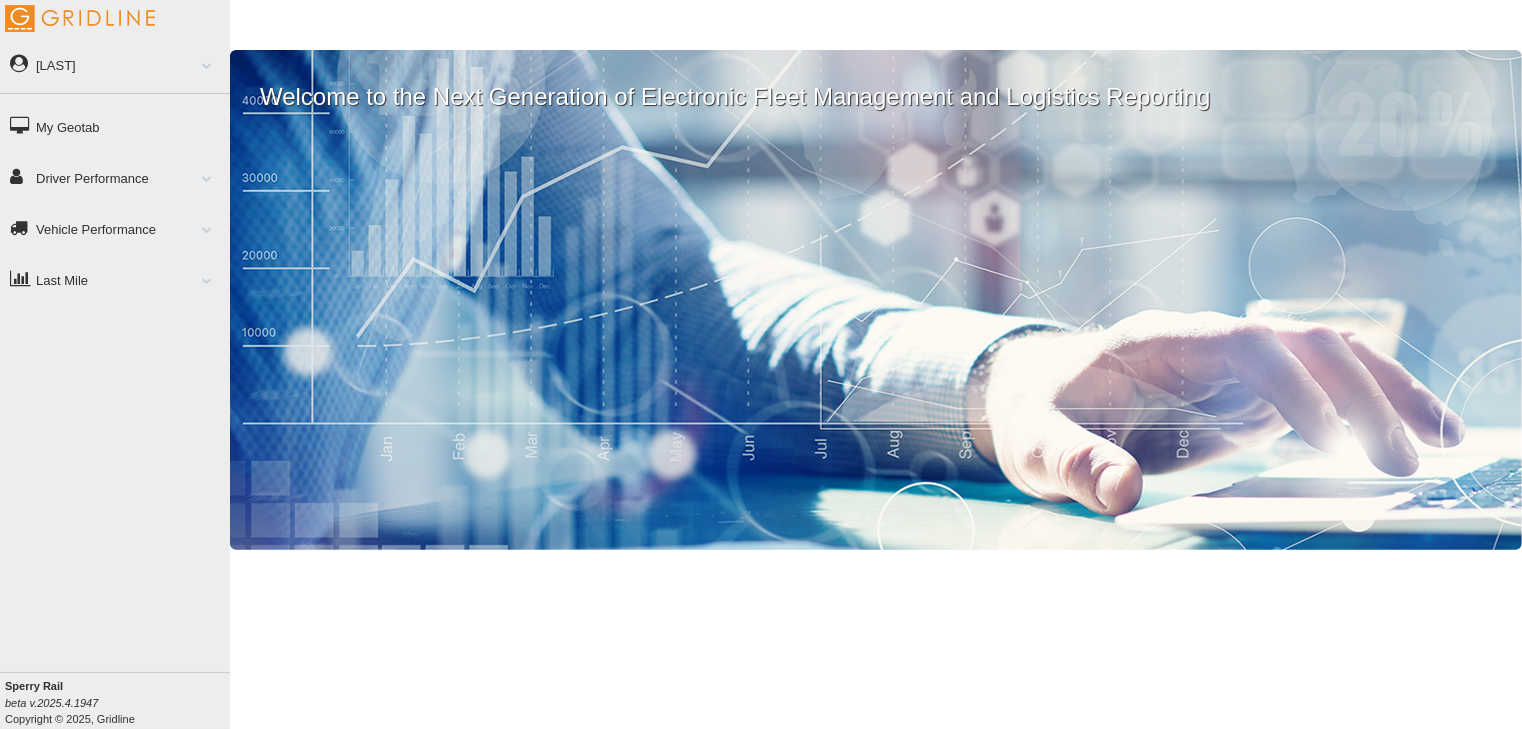 click on "Driver Performance" at bounding box center (115, 177) 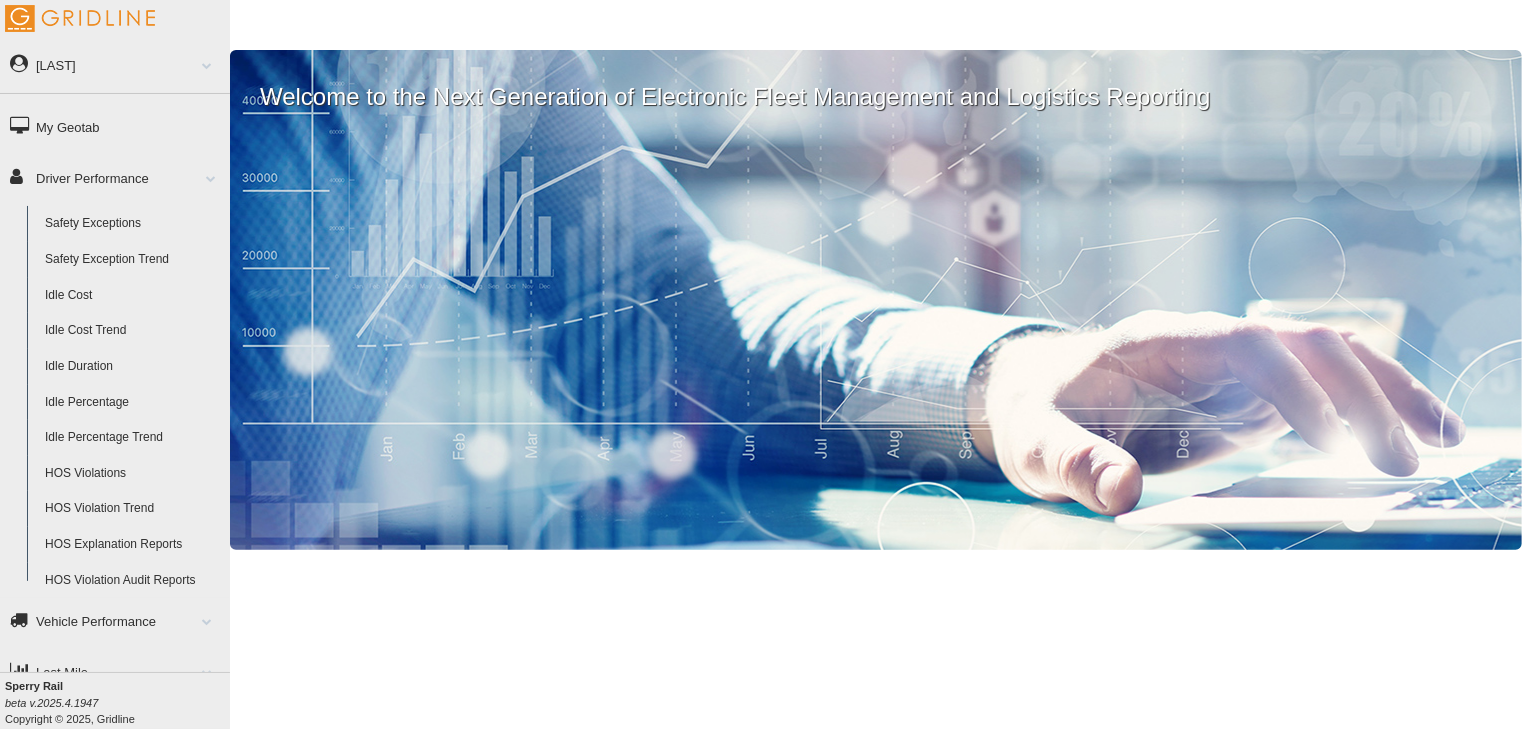 click on "Driver Performance" at bounding box center (115, 177) 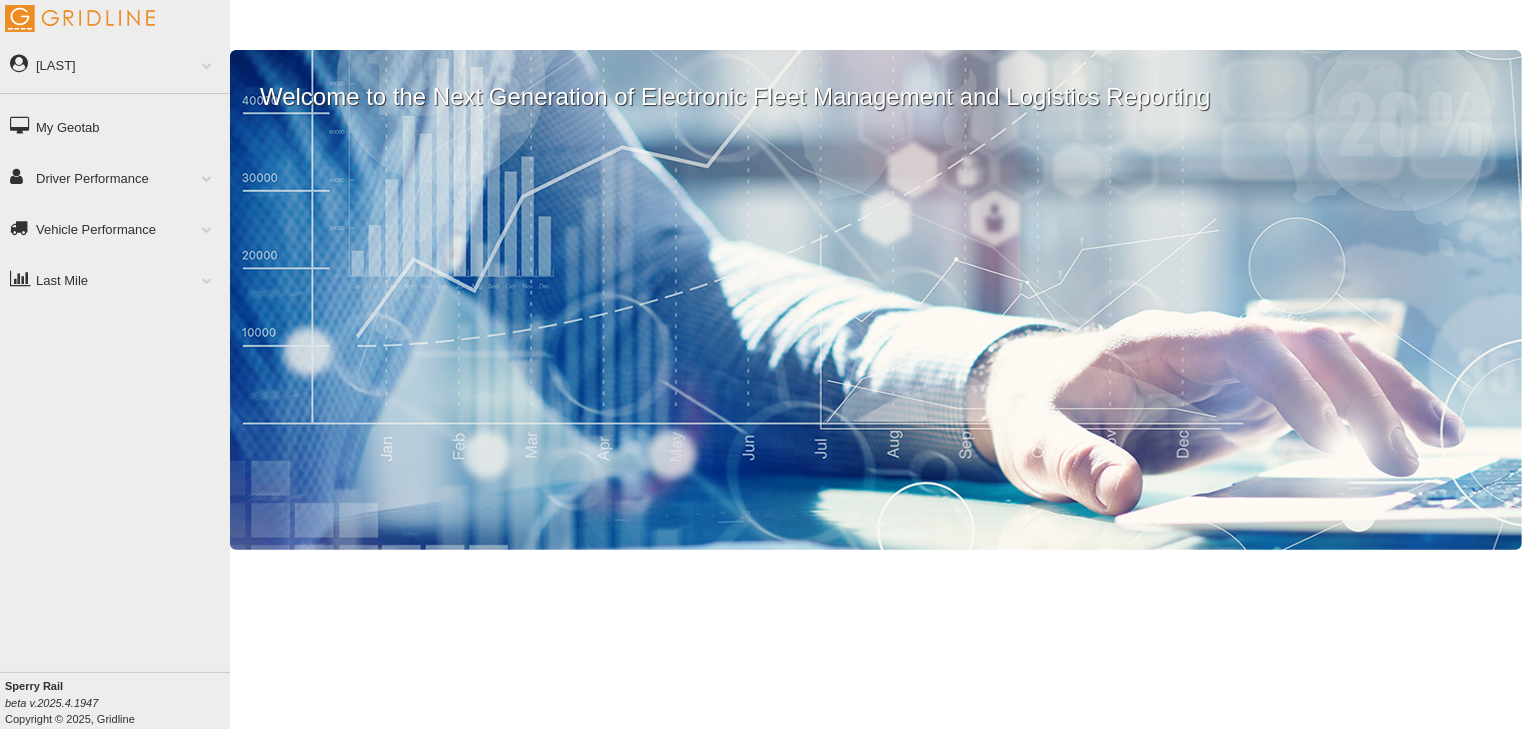 click on "Vehicle Performance" at bounding box center [115, 228] 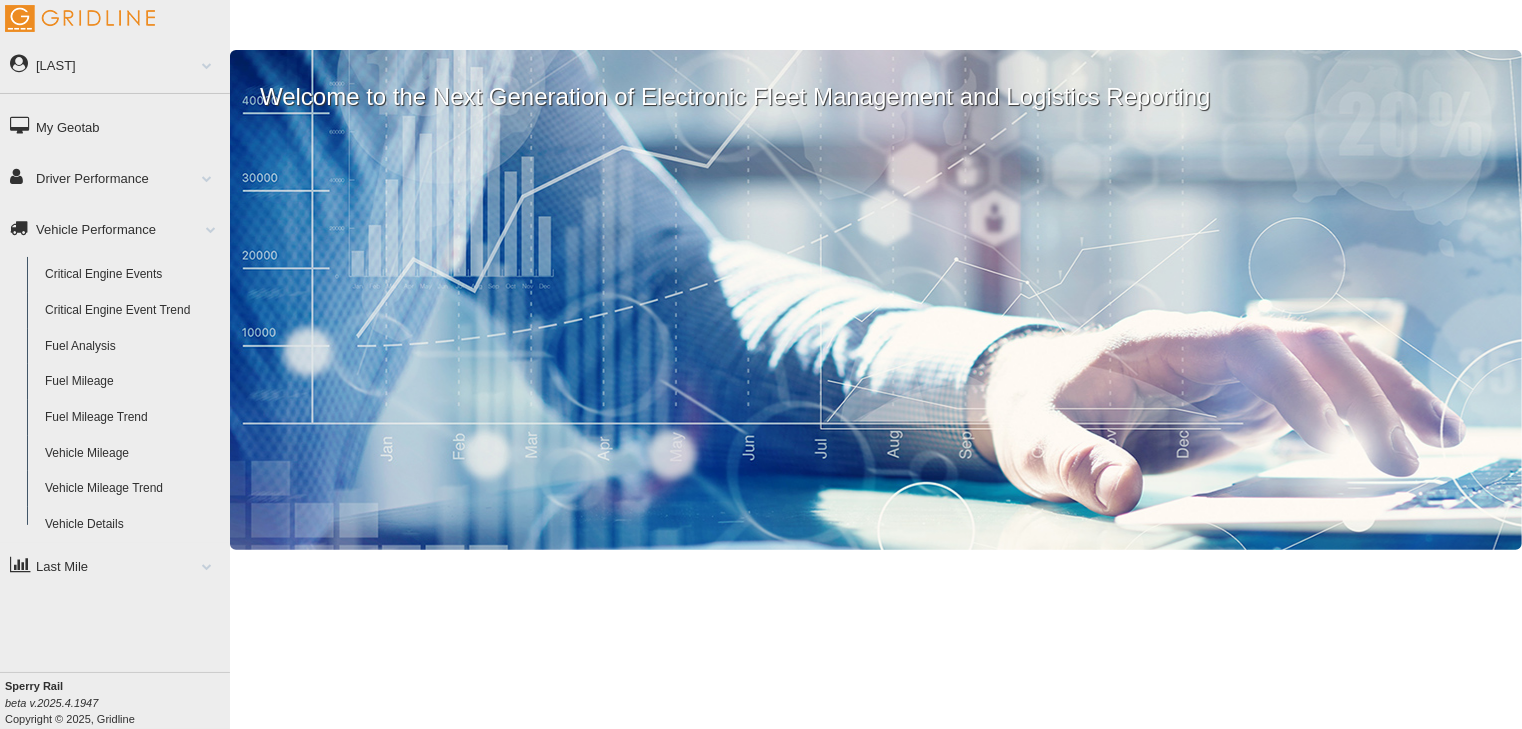 click on "Vehicle Performance" at bounding box center [115, 228] 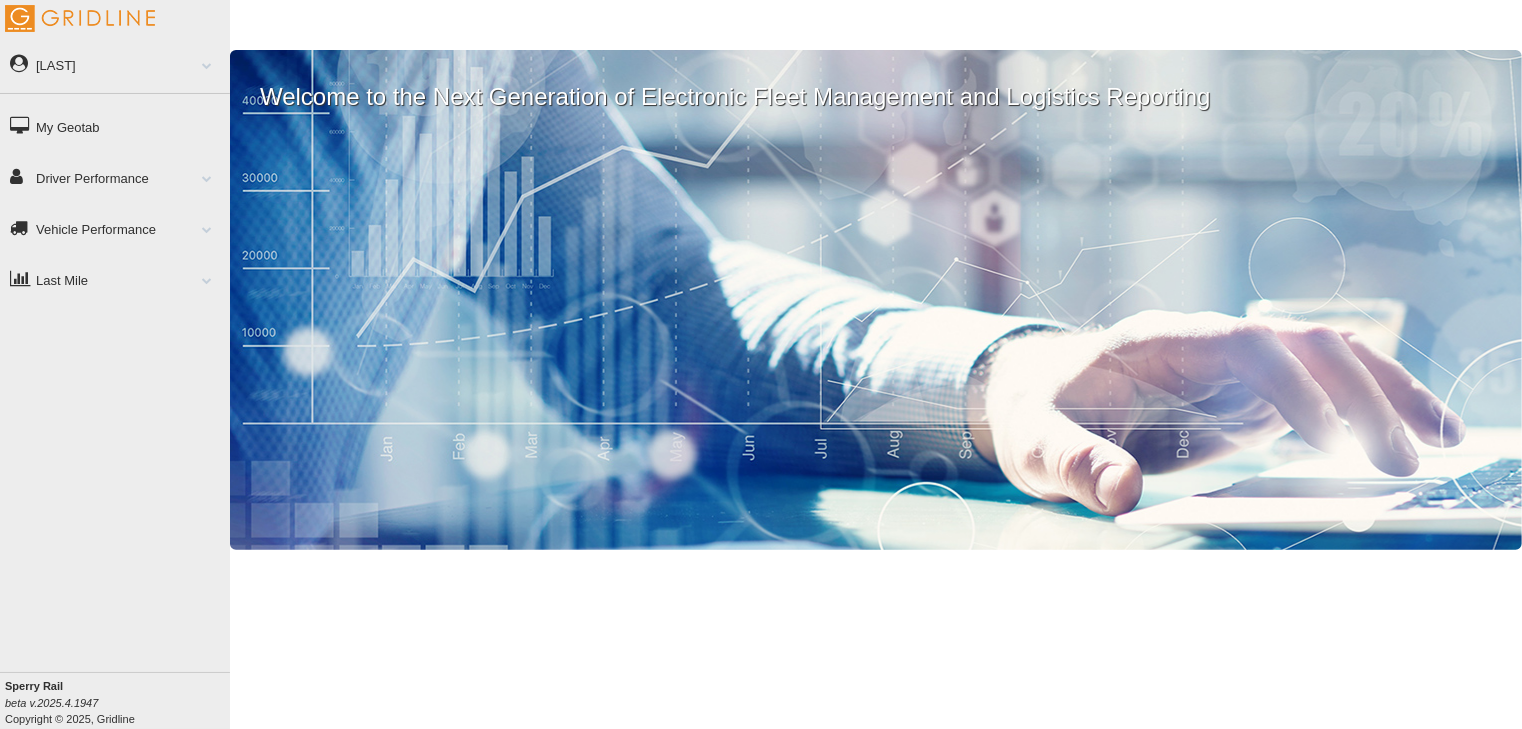 click on "My Geotab" at bounding box center (115, 126) 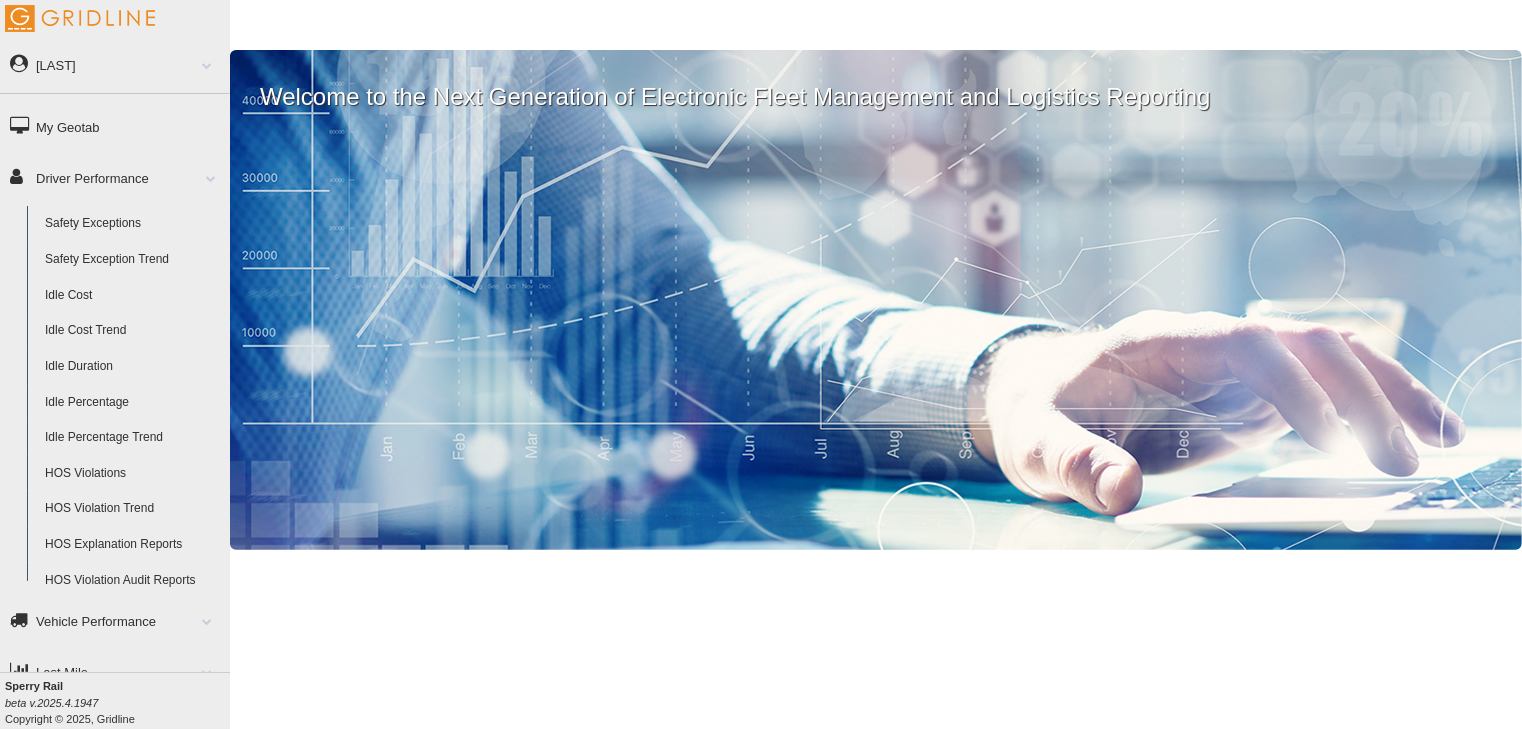 click on "Safety Exceptions" at bounding box center (133, 224) 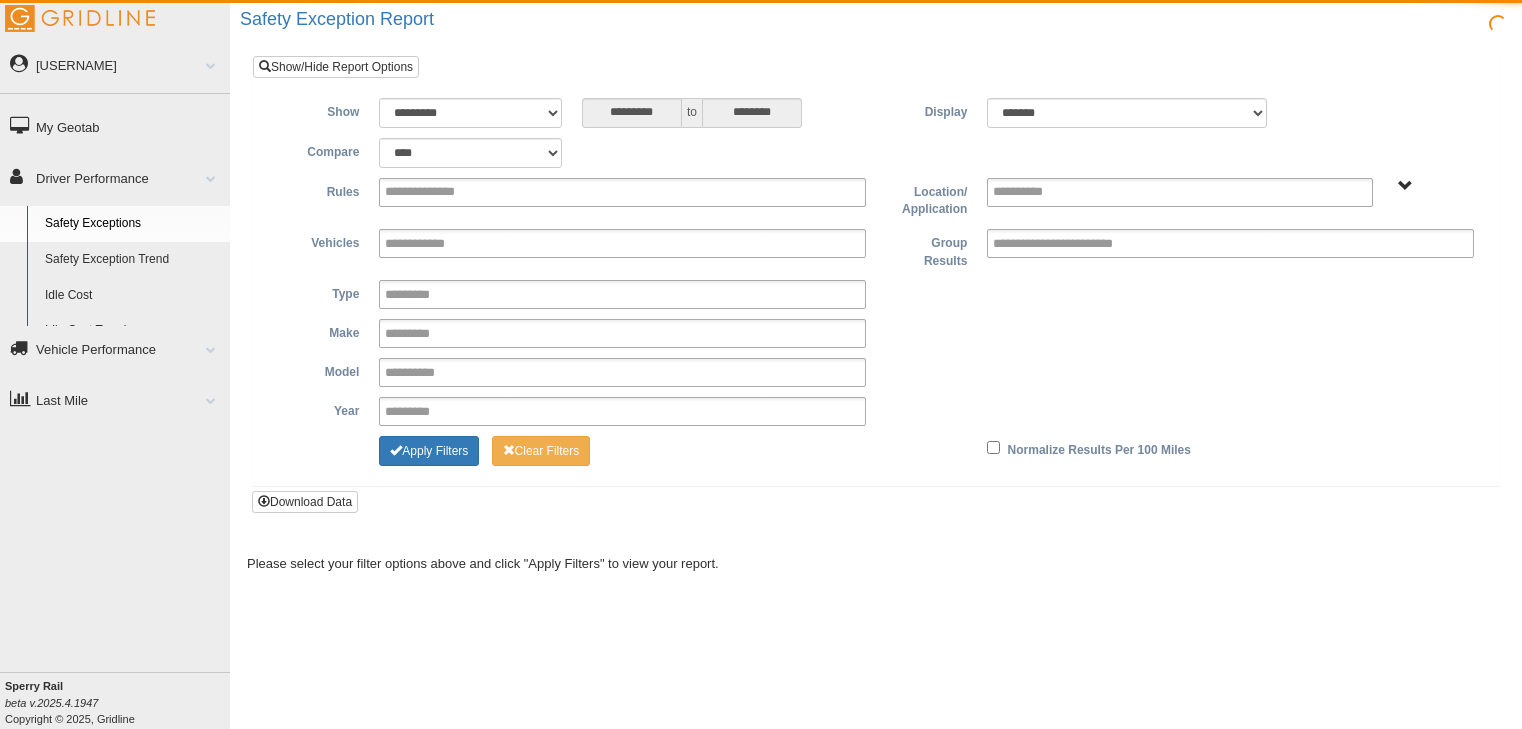 scroll, scrollTop: 0, scrollLeft: 0, axis: both 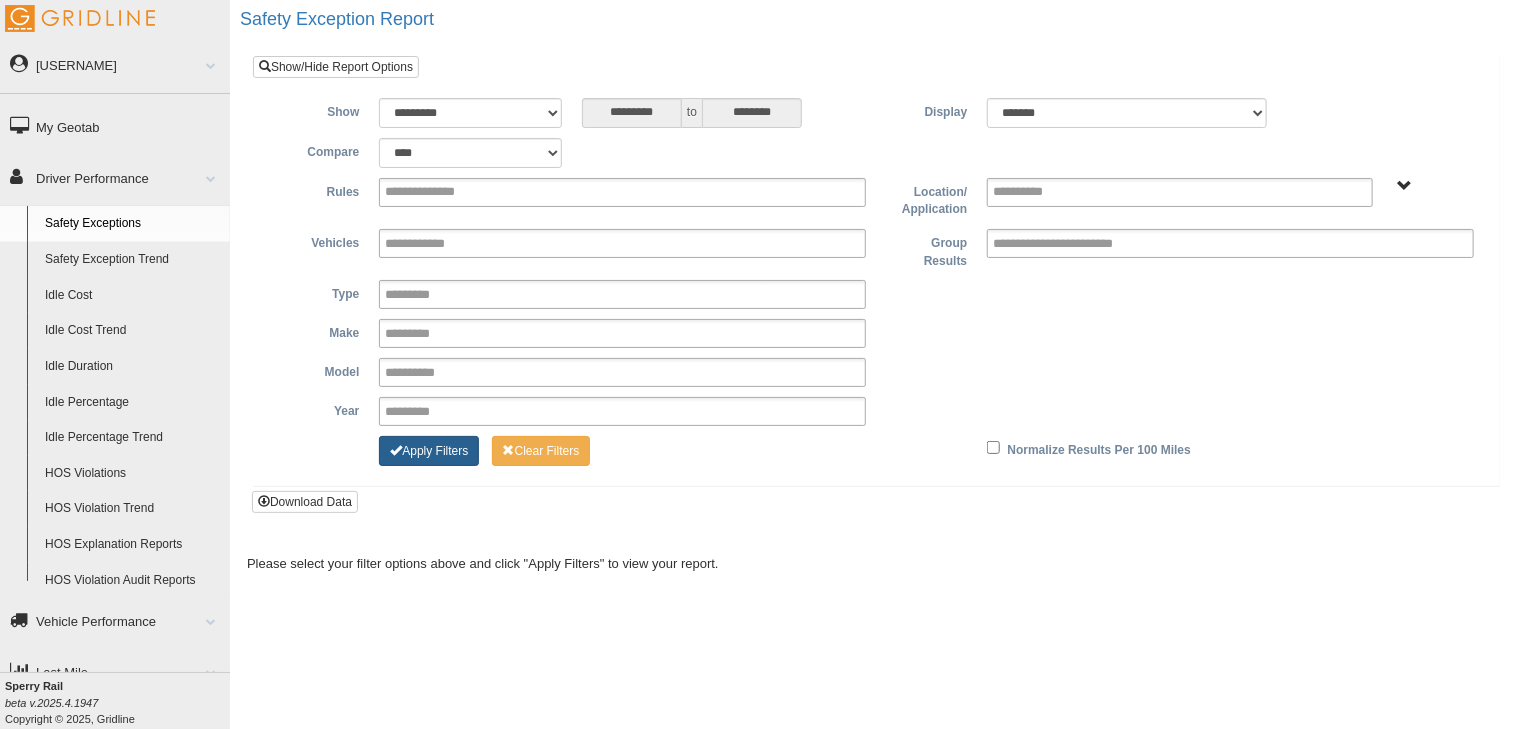 click on "Apply Filters" at bounding box center (429, 451) 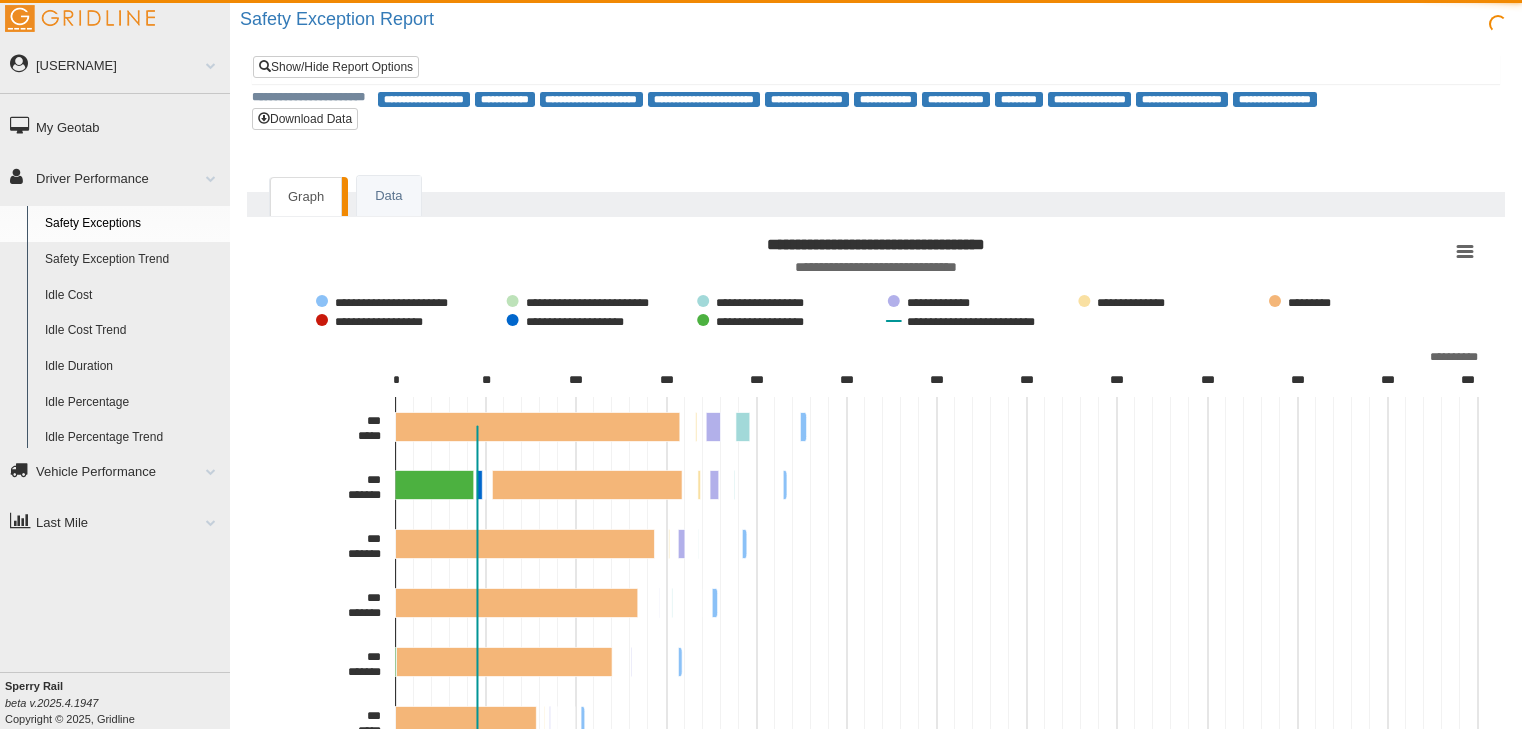 scroll, scrollTop: 0, scrollLeft: 0, axis: both 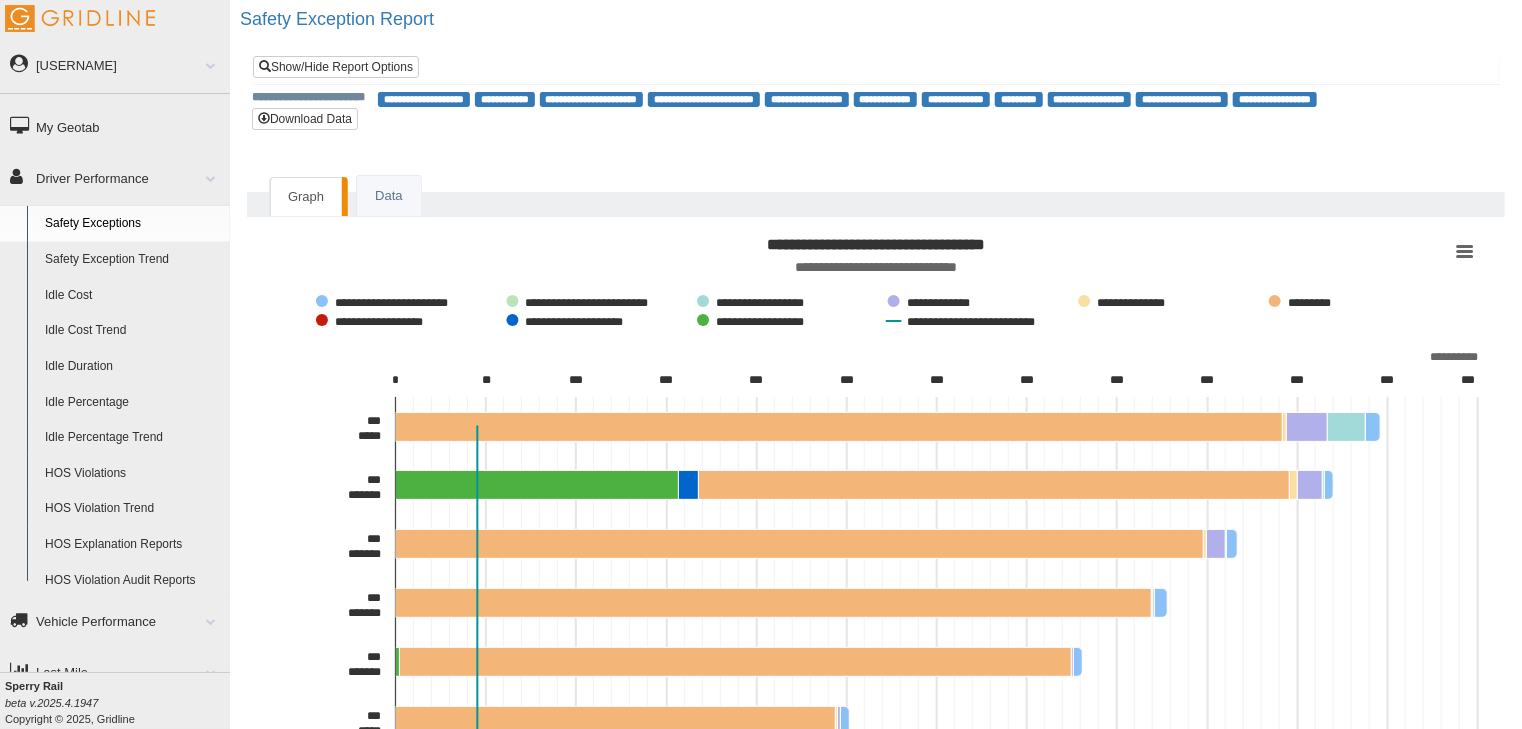 click on "Safety Exception Trend" at bounding box center (133, 260) 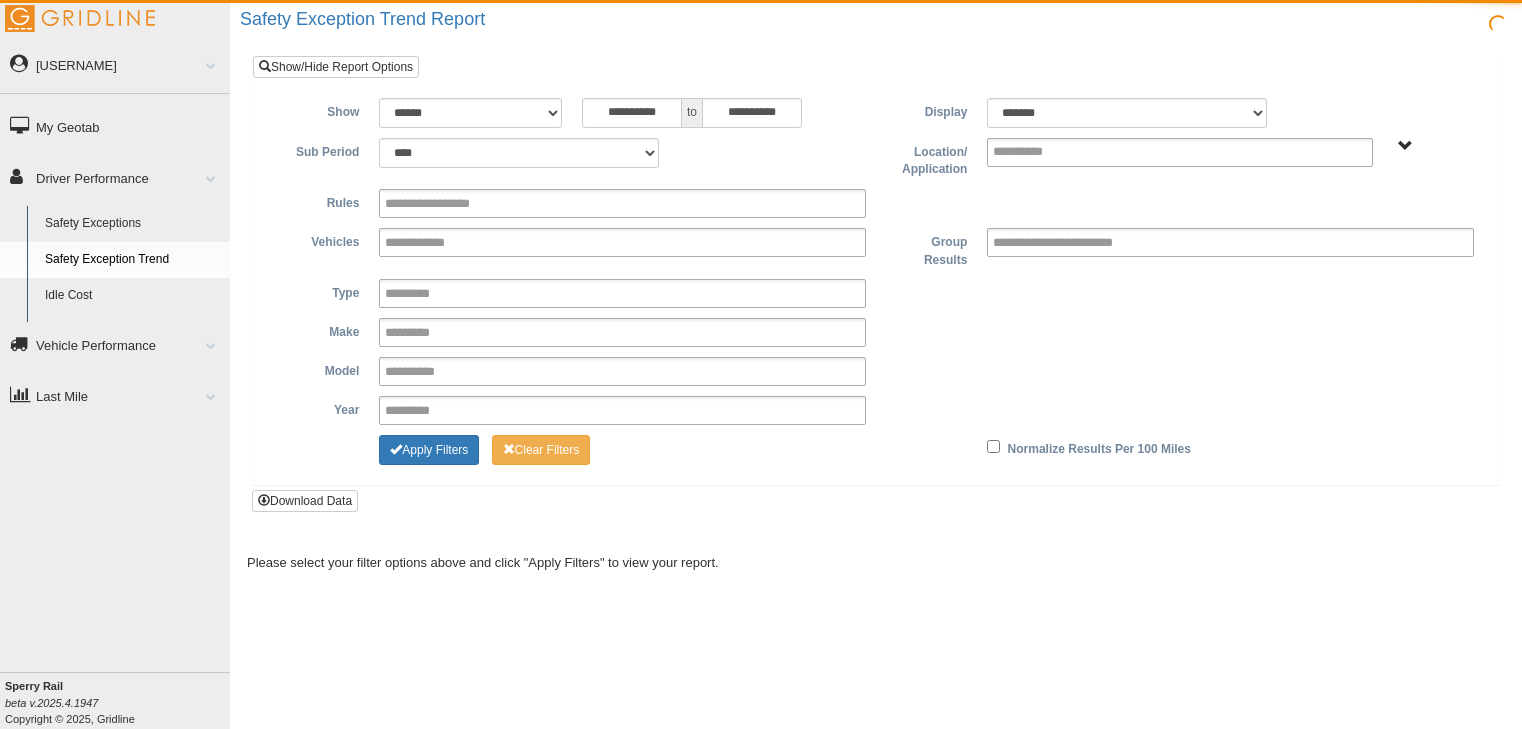 scroll, scrollTop: 0, scrollLeft: 0, axis: both 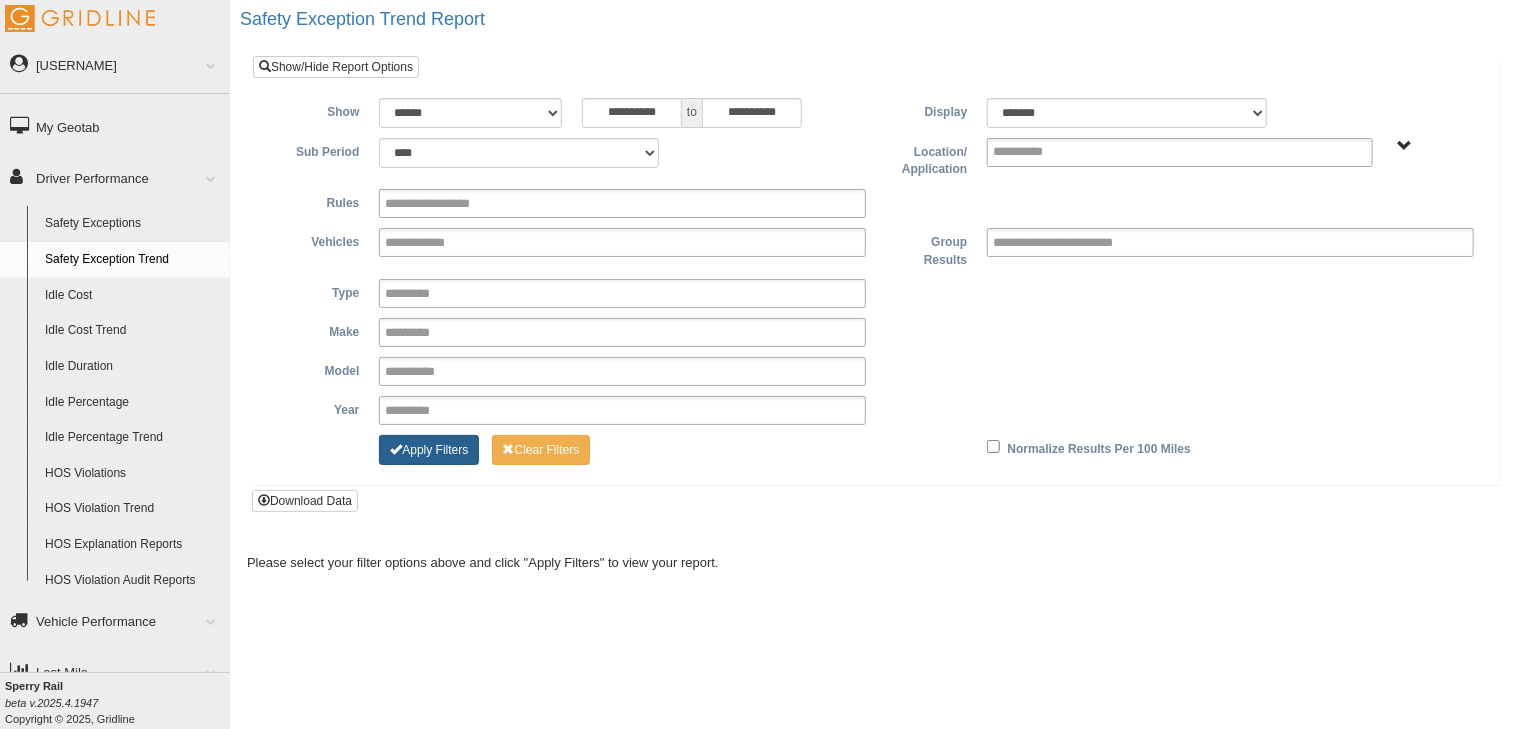 click on "Apply Filters" at bounding box center (429, 450) 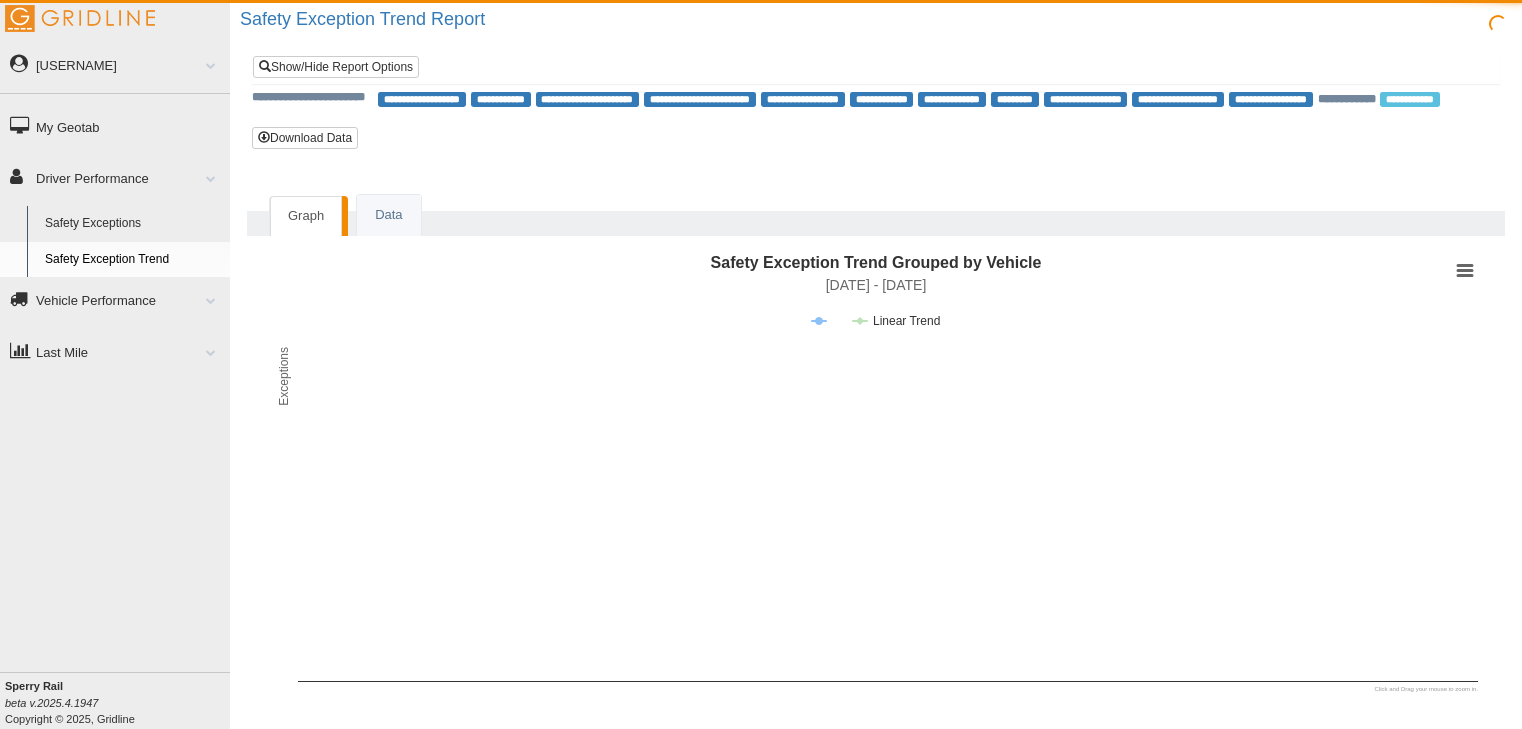 scroll, scrollTop: 0, scrollLeft: 0, axis: both 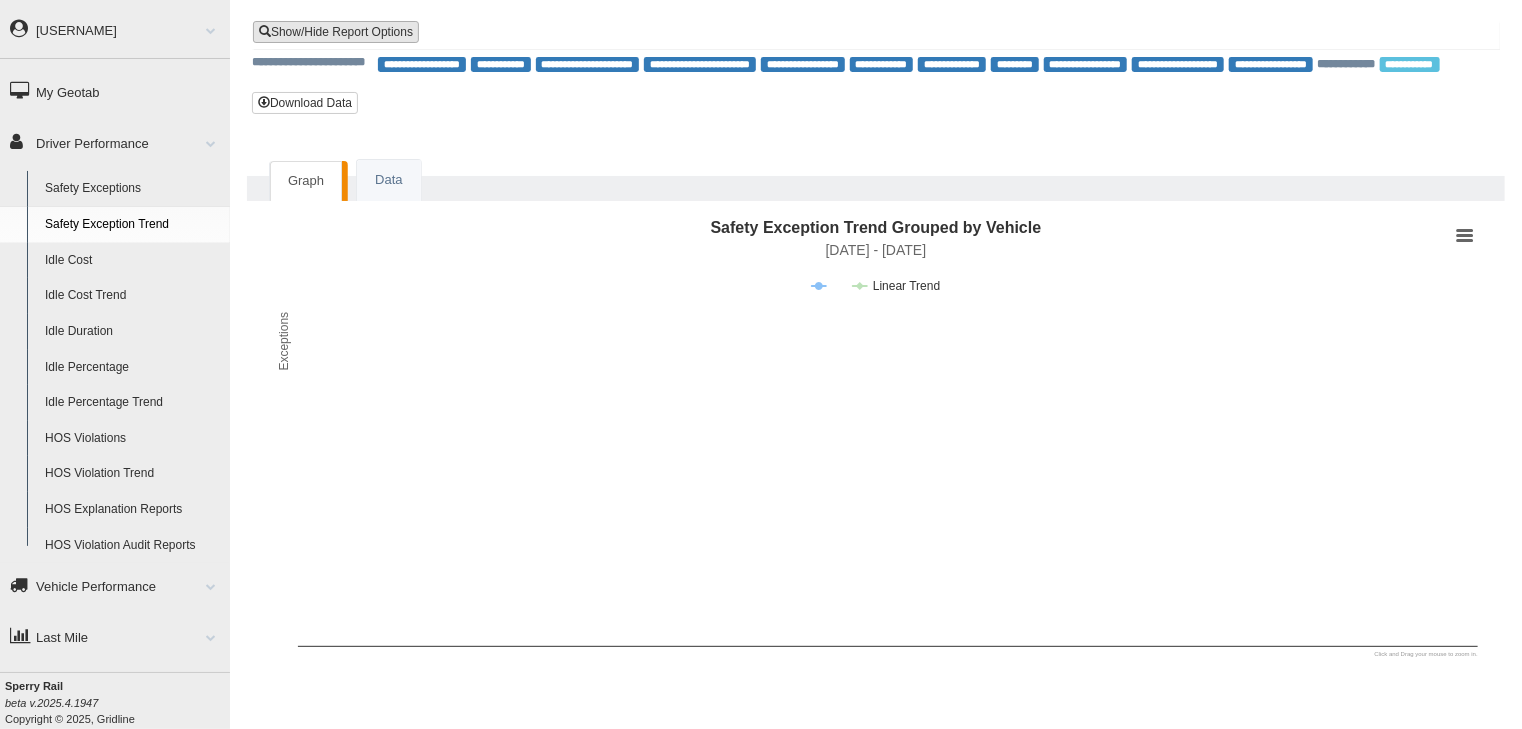click on "Show/Hide Report Options" at bounding box center (336, 32) 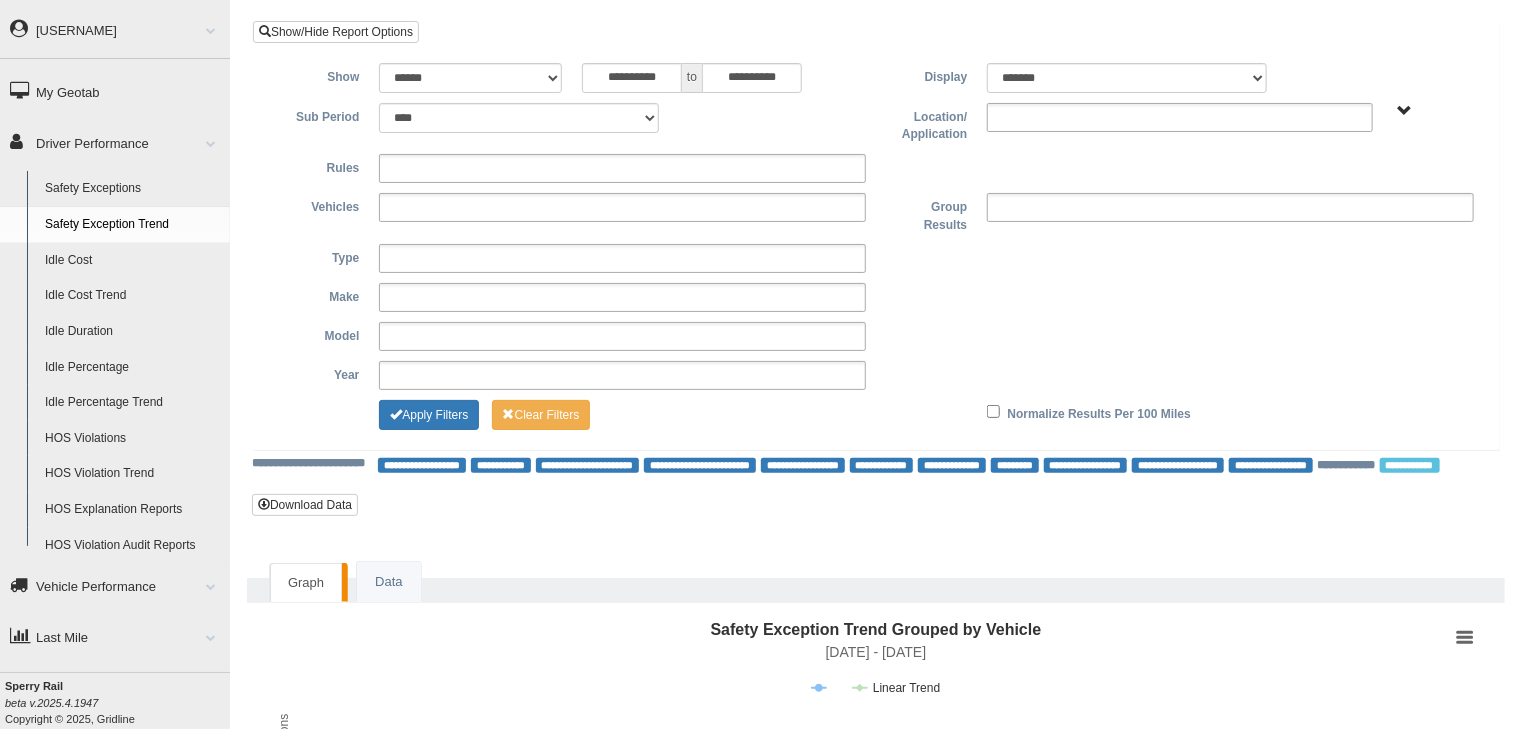 type 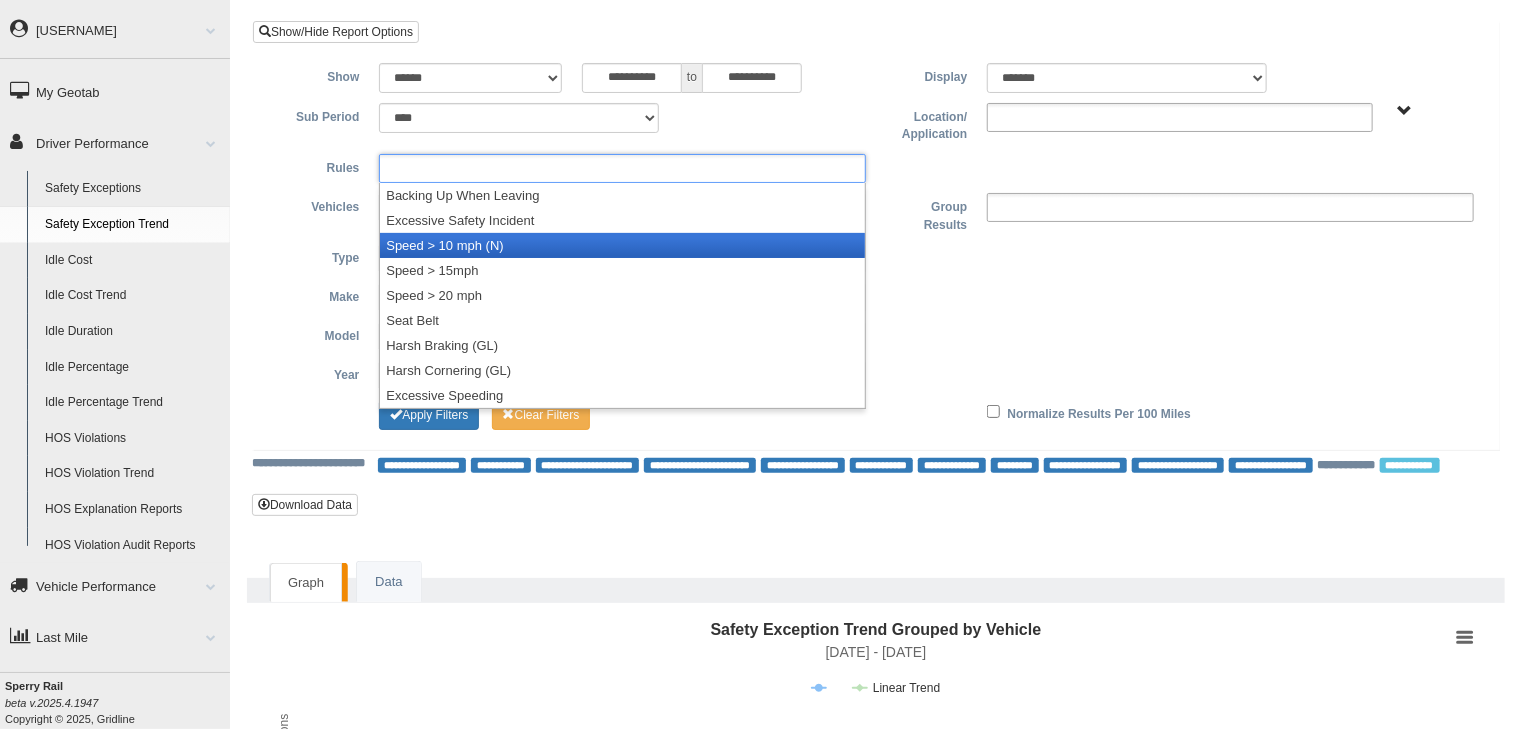click on "Speed > [NUMBER] mph (N)" at bounding box center (622, 245) 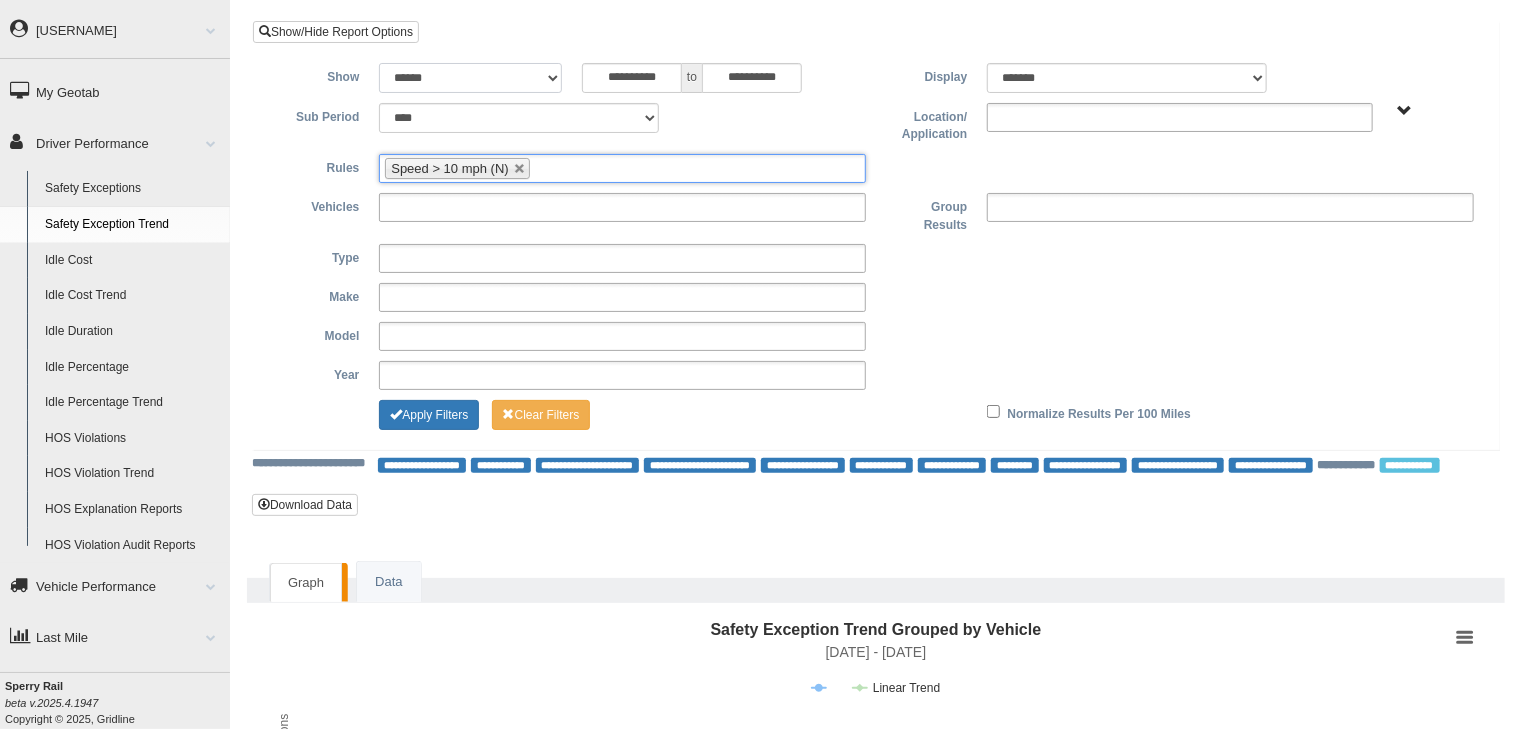 click on "**********" at bounding box center [470, 78] 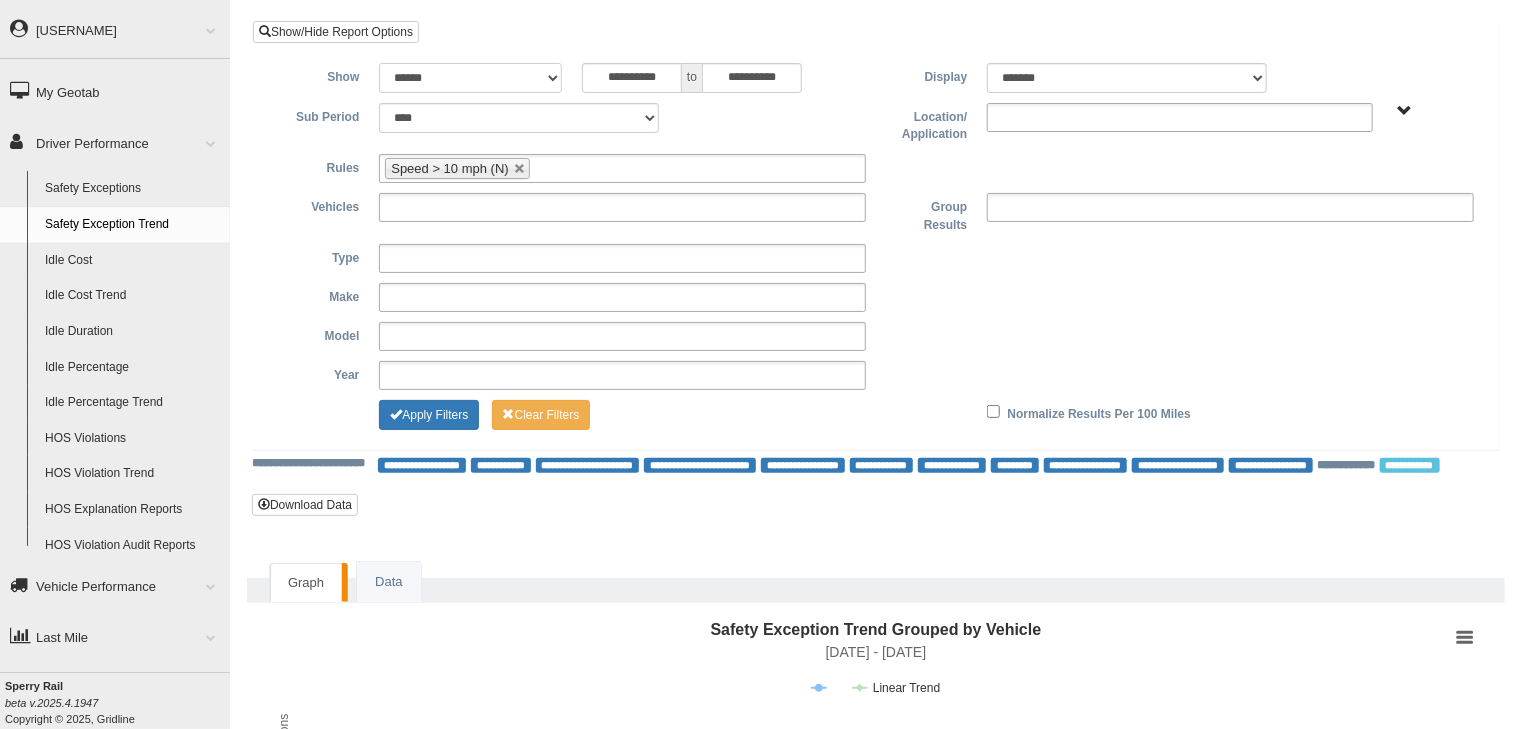 select on "**********" 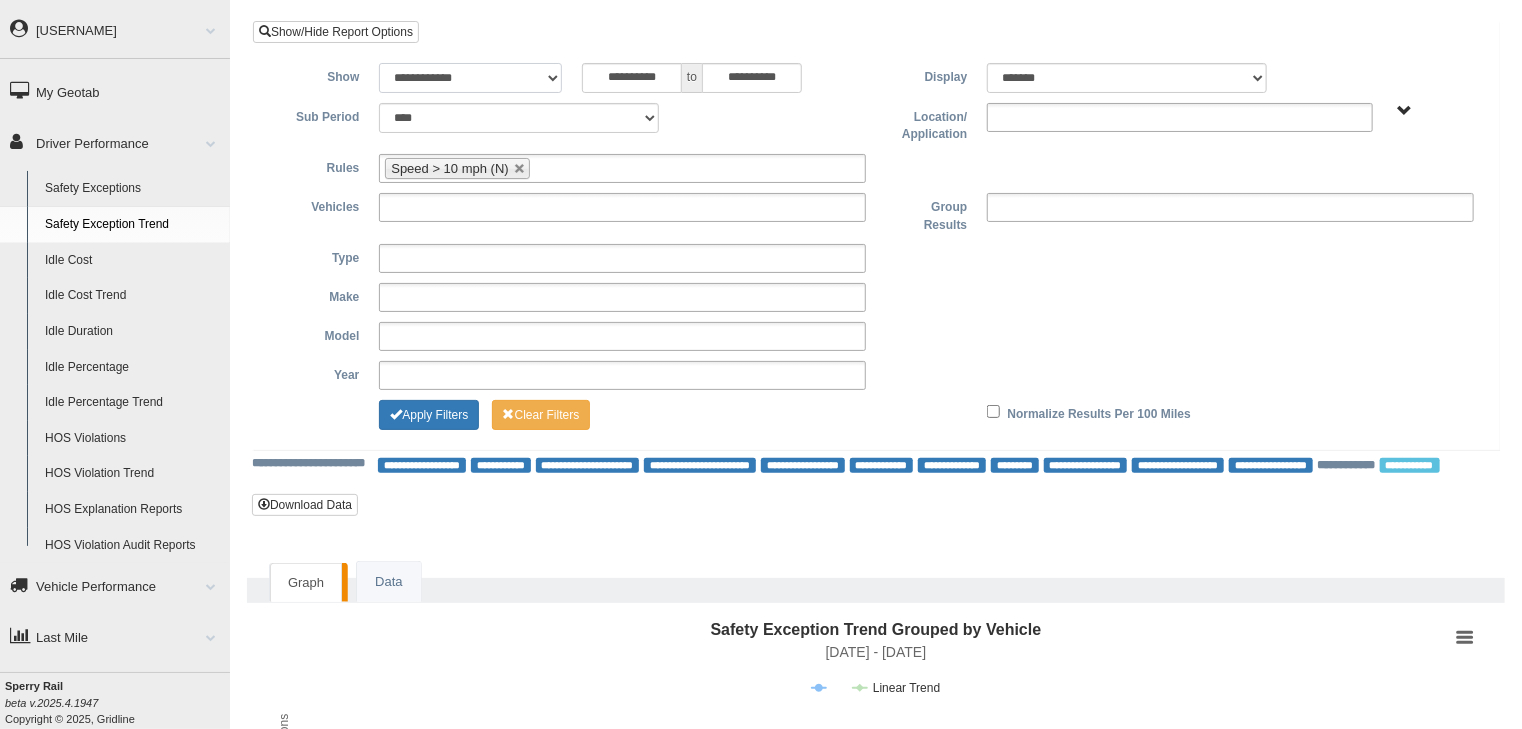 click on "**********" at bounding box center [470, 78] 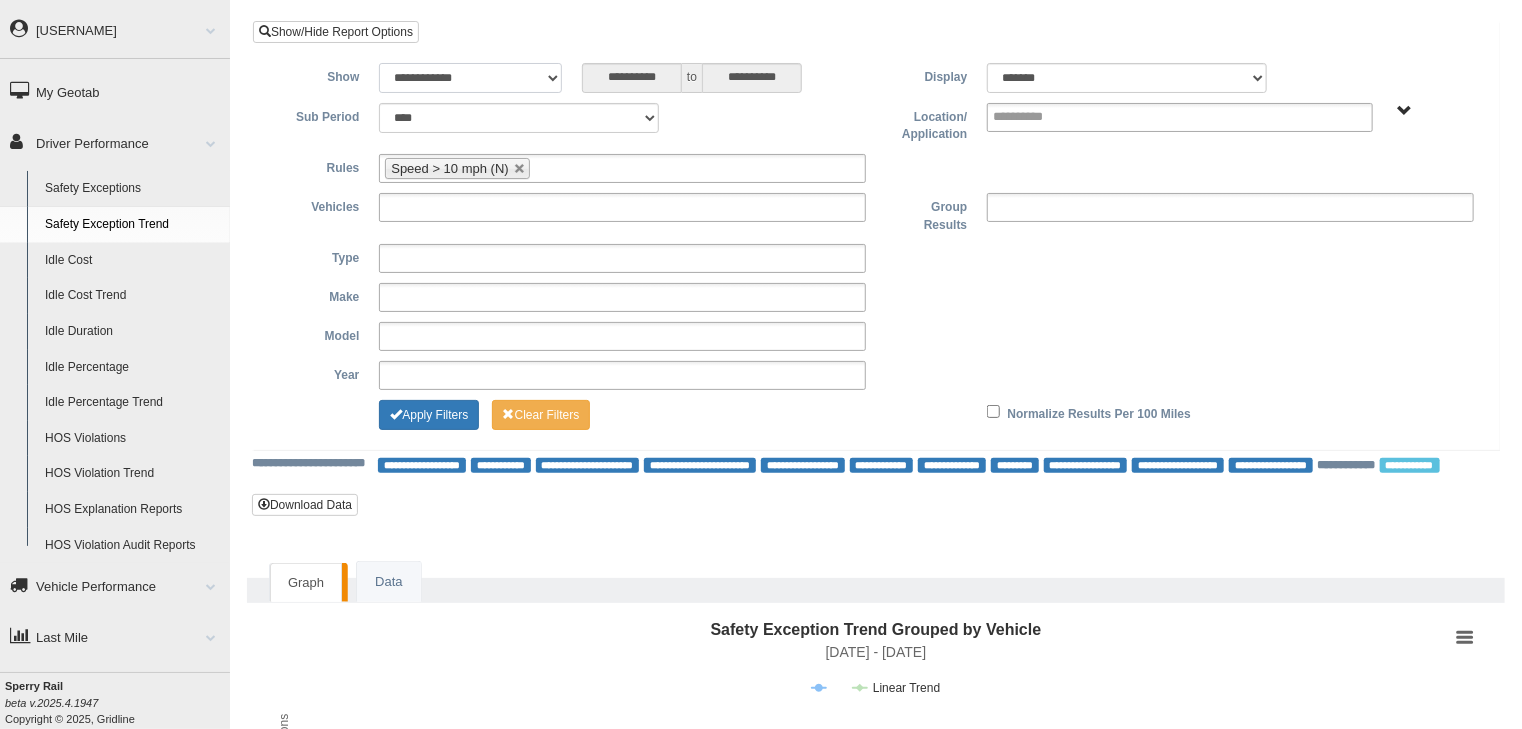 type on "********" 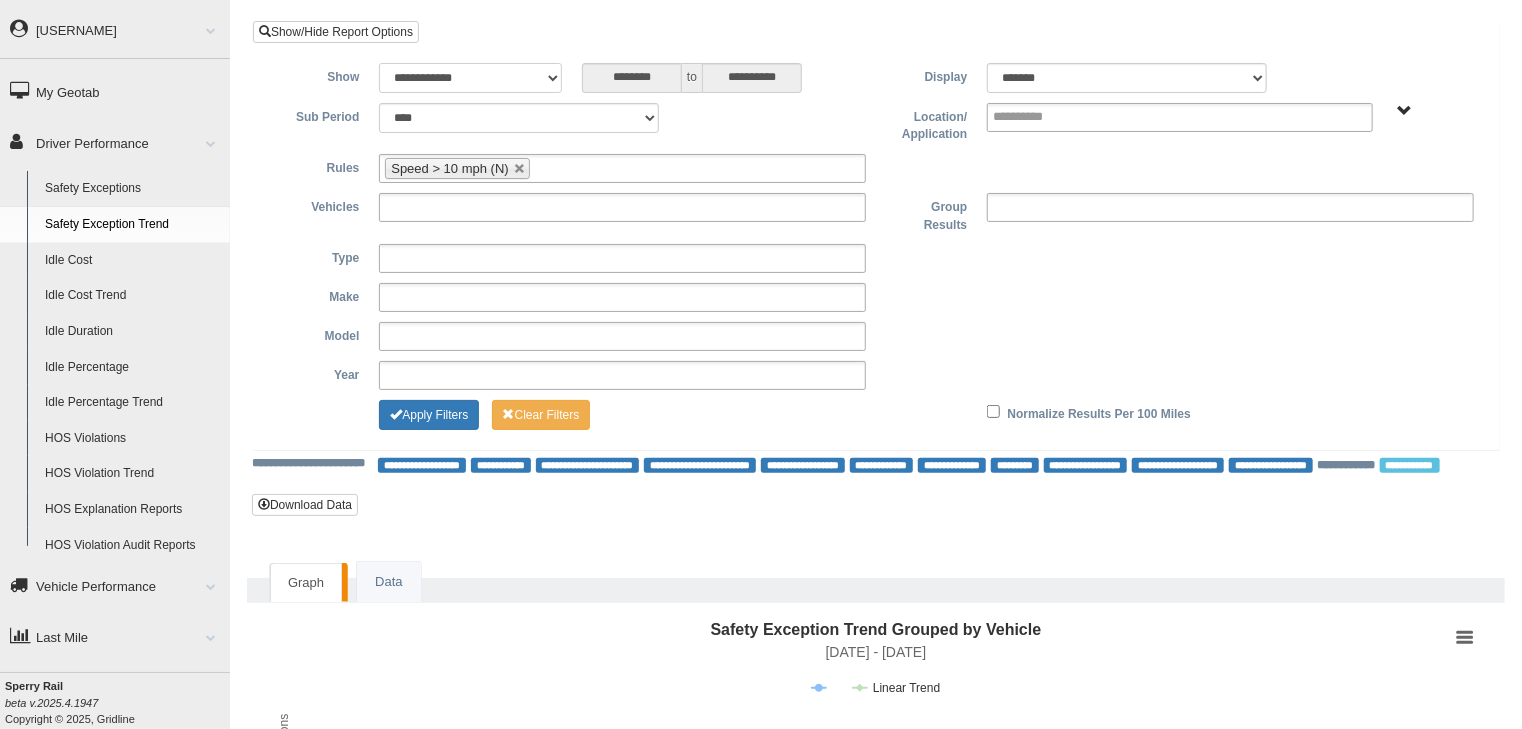 type on "********" 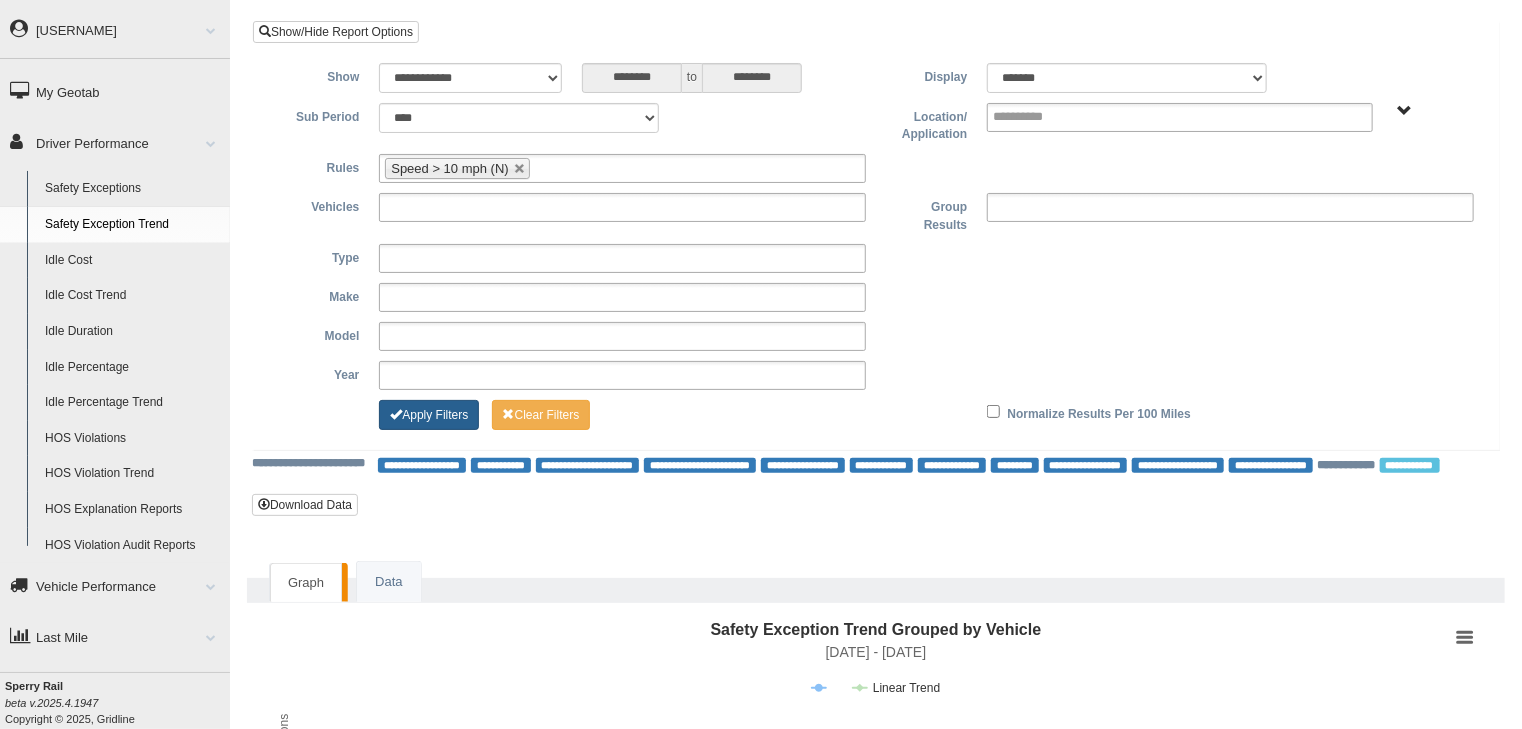 click on "Apply Filters" at bounding box center [429, 415] 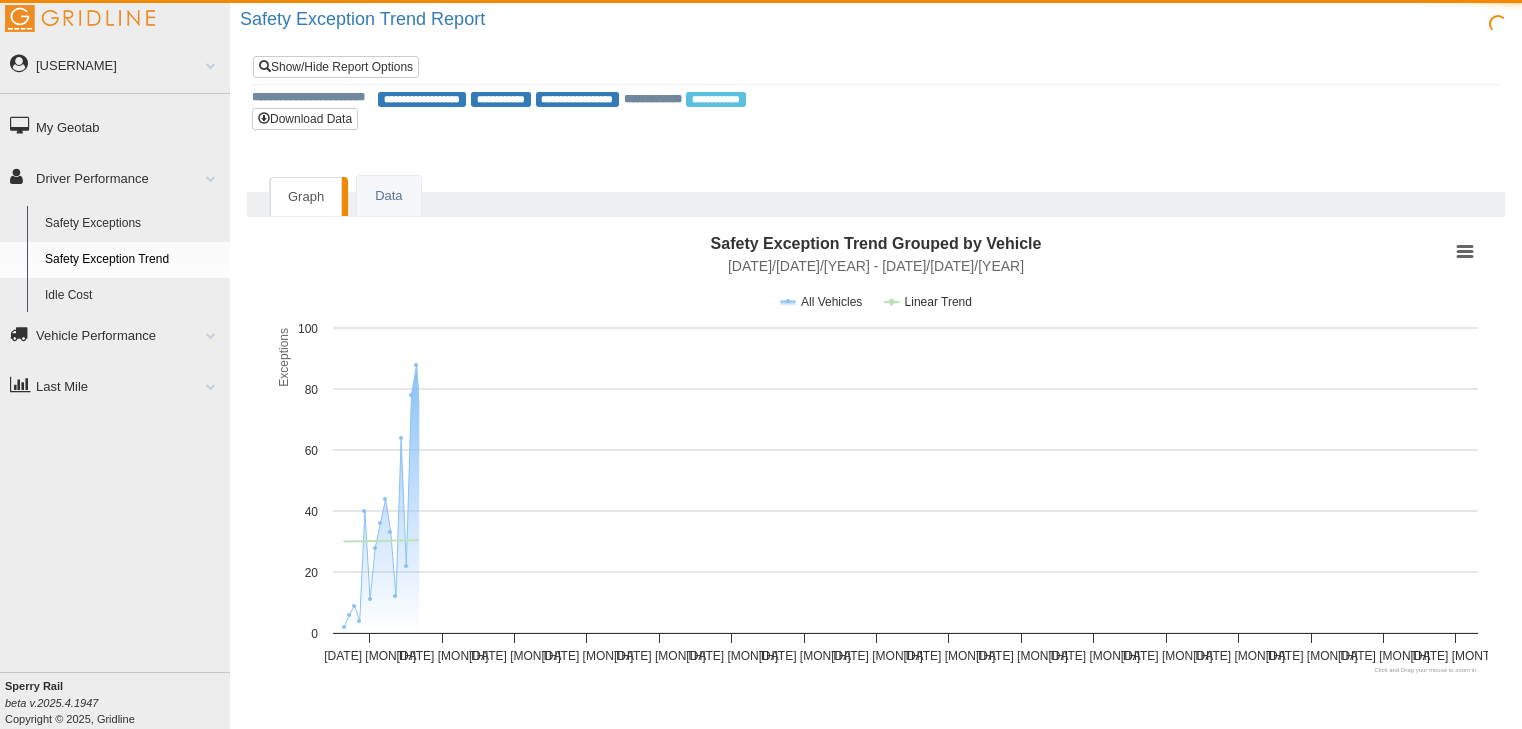 scroll, scrollTop: 0, scrollLeft: 0, axis: both 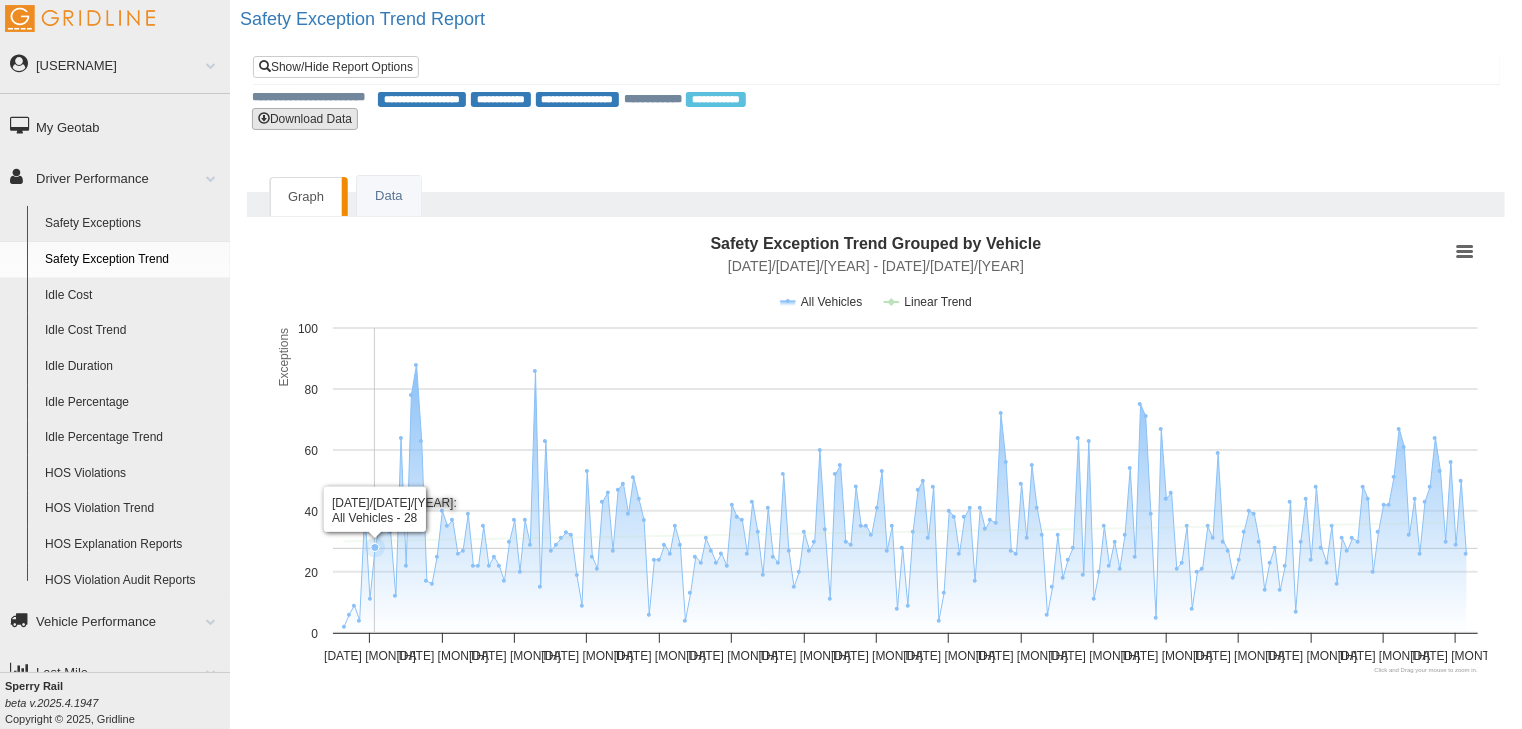 click on "Show/Hide Report Options
Show
[NAME]
[NAME]
[NAME]
[NAME]
[NAME]
[NAME]
[NAME]
[NAME]
[NAME] to [NAME]
*
*
*
*
*
*
*
*
*
**
**
**
**
****
****
****
****
****
****
****
****
****
****
****
****
****
to
*
*
*
*
*
*
*
*
*
**
**
**
**
****
****
****
****
****
****
****
****
****
****
****
****
****
Display
*******
******
Sub Period
****
****" at bounding box center [876, 95] 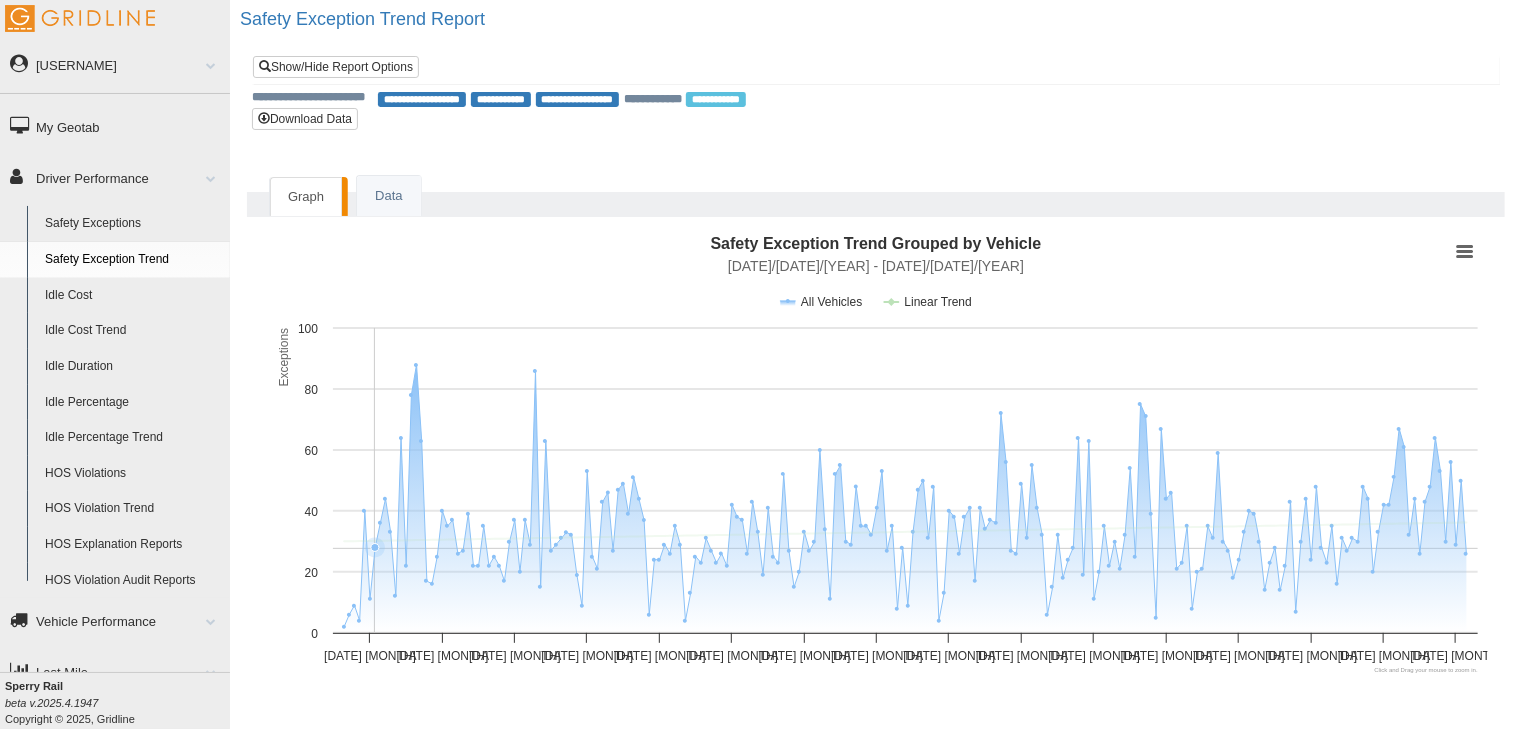 click on "Safety Exceptions" at bounding box center [133, 224] 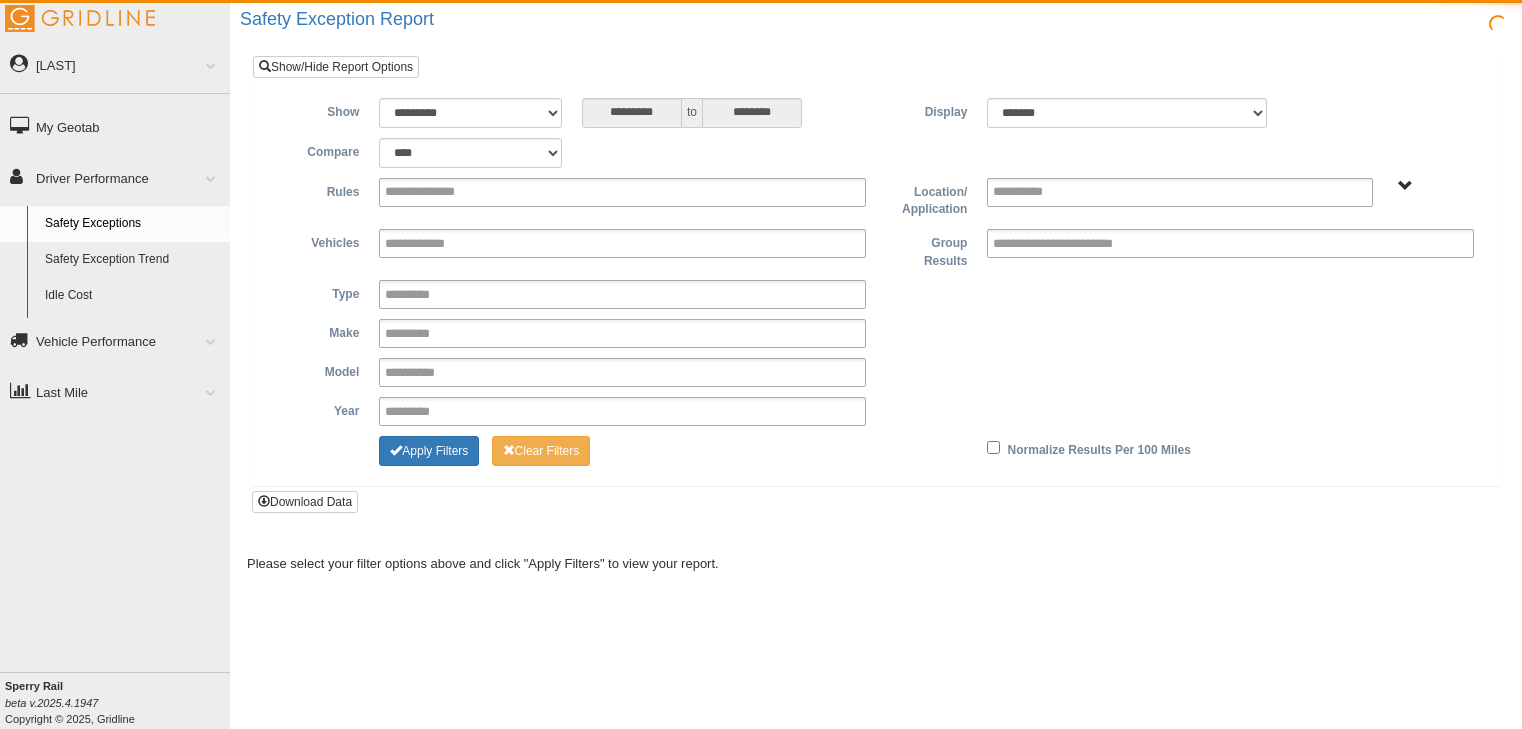 scroll, scrollTop: 0, scrollLeft: 0, axis: both 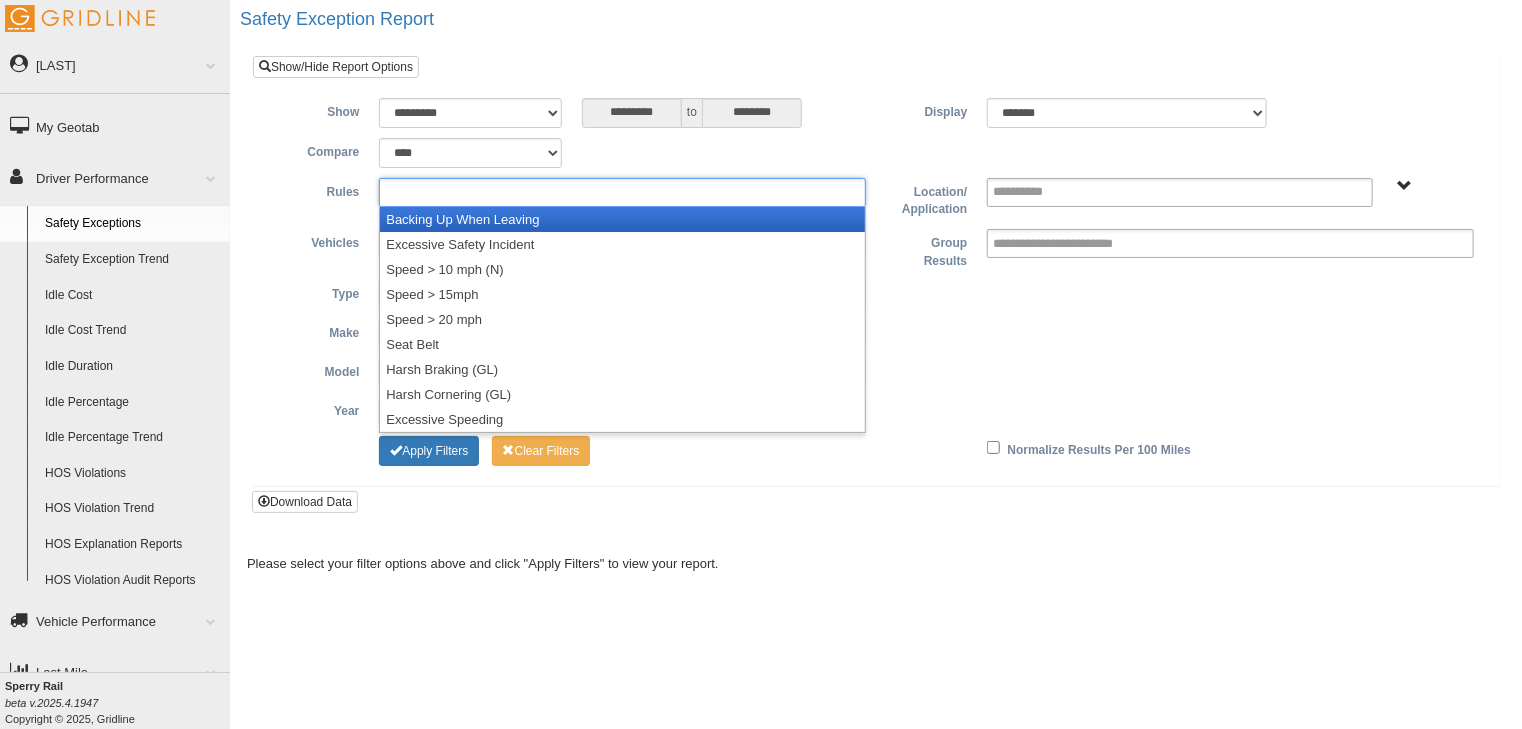 click at bounding box center (622, 192) 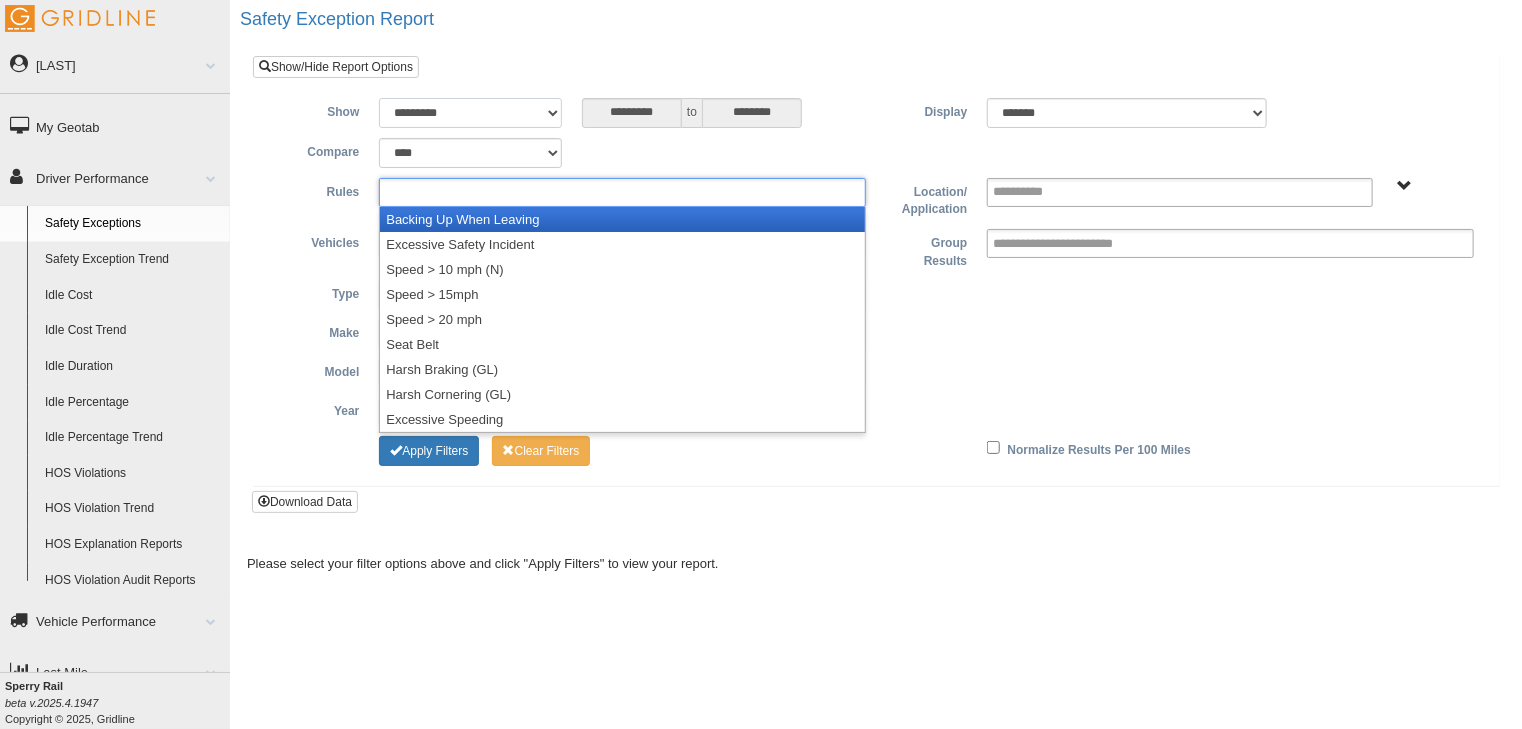click on "**********" at bounding box center (470, 113) 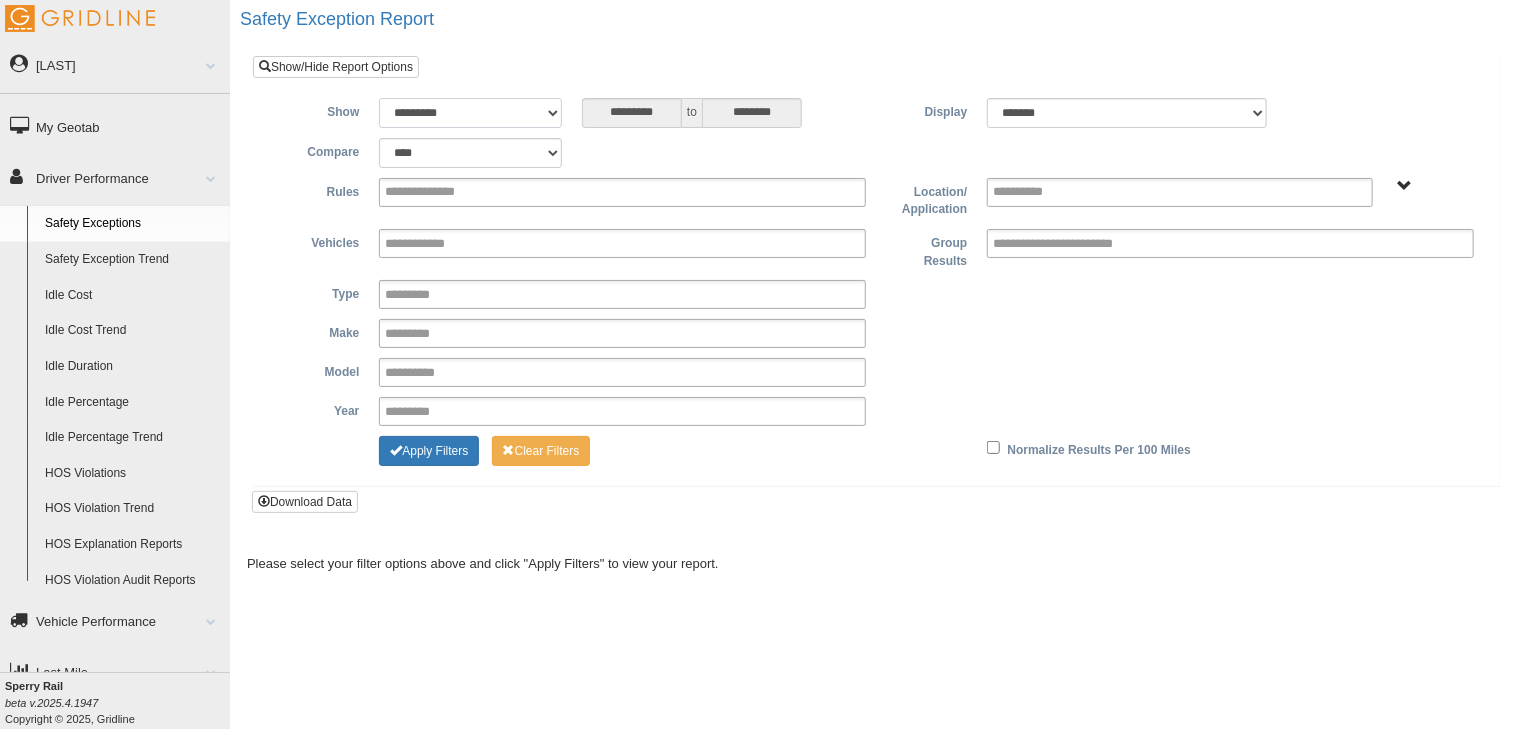 select on "**********" 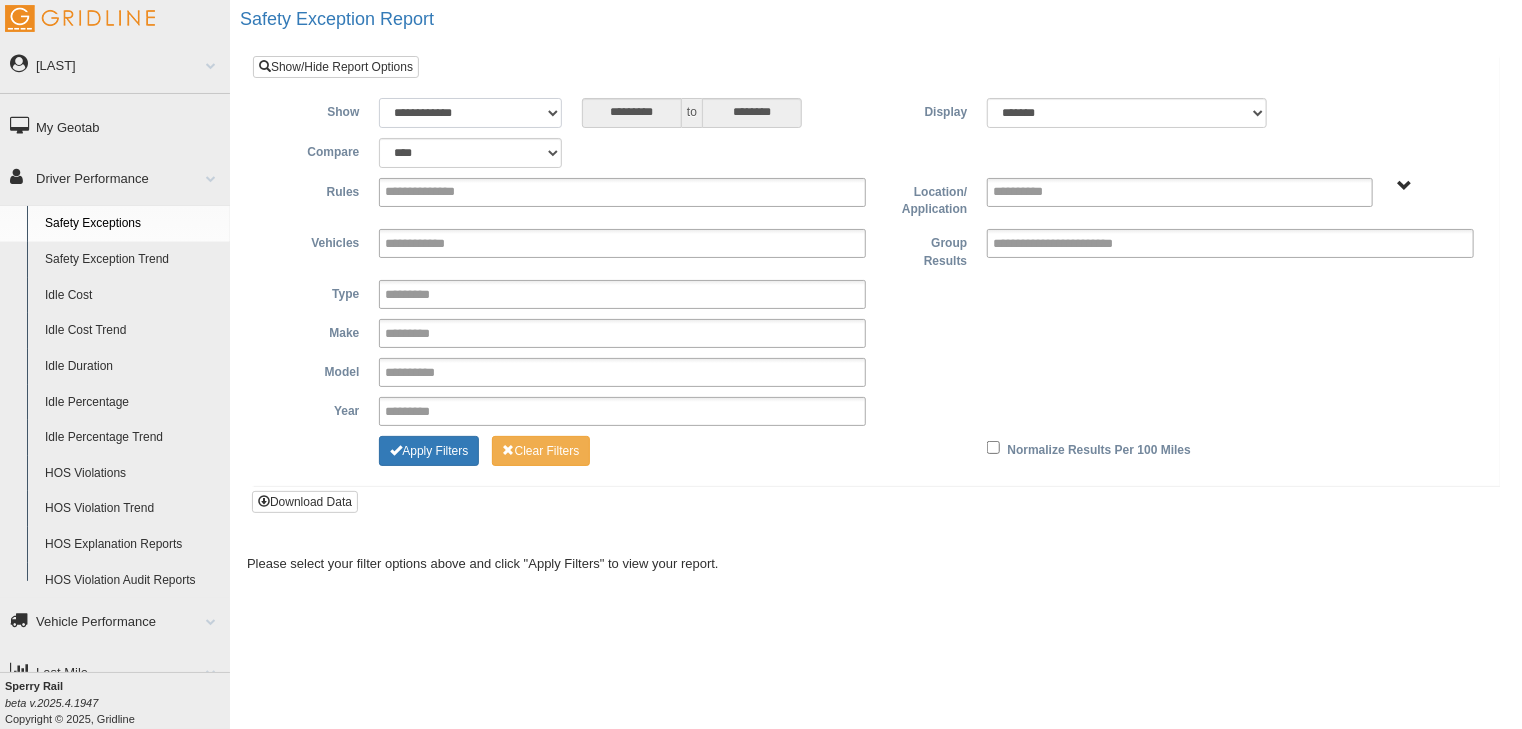 click on "**********" at bounding box center [470, 113] 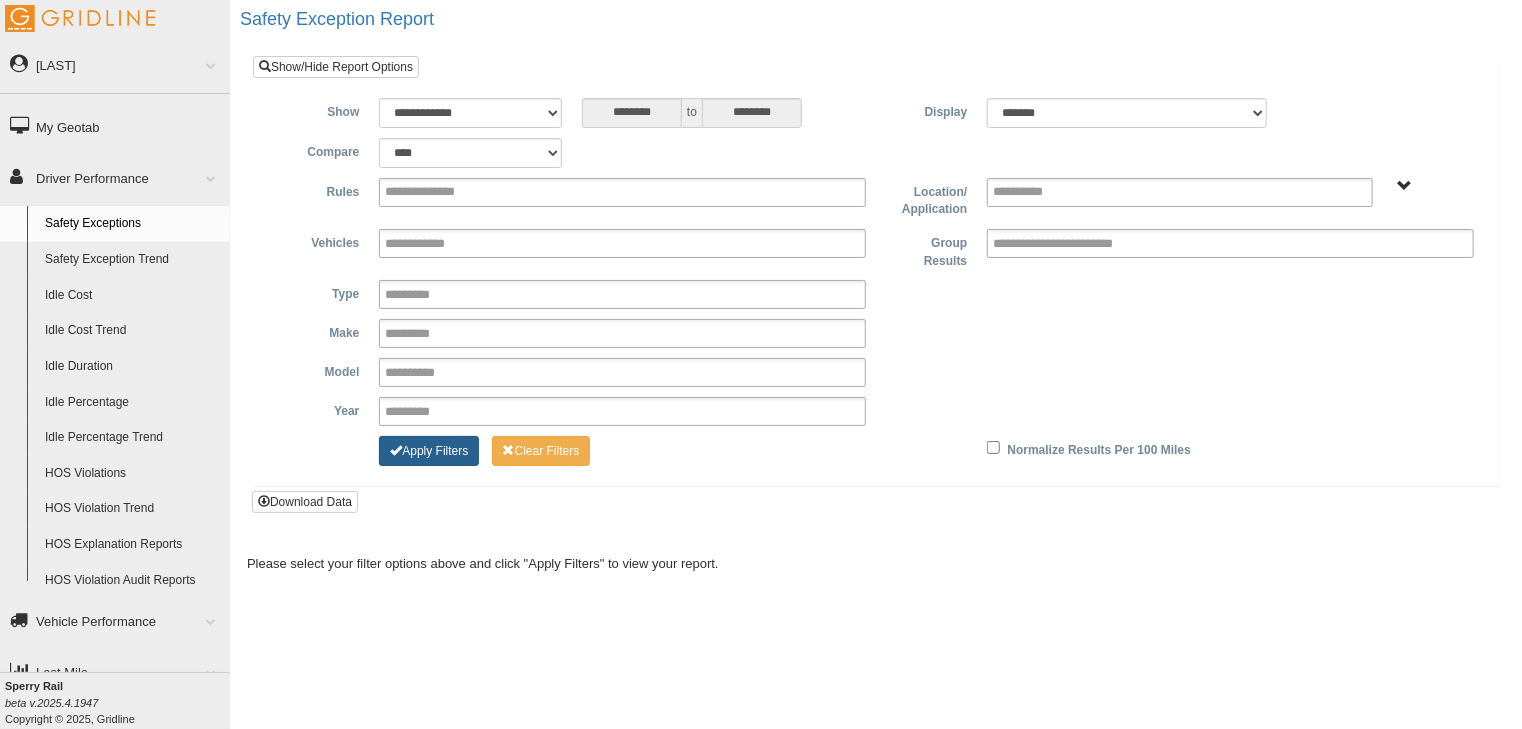 click on "Apply Filters" at bounding box center (429, 451) 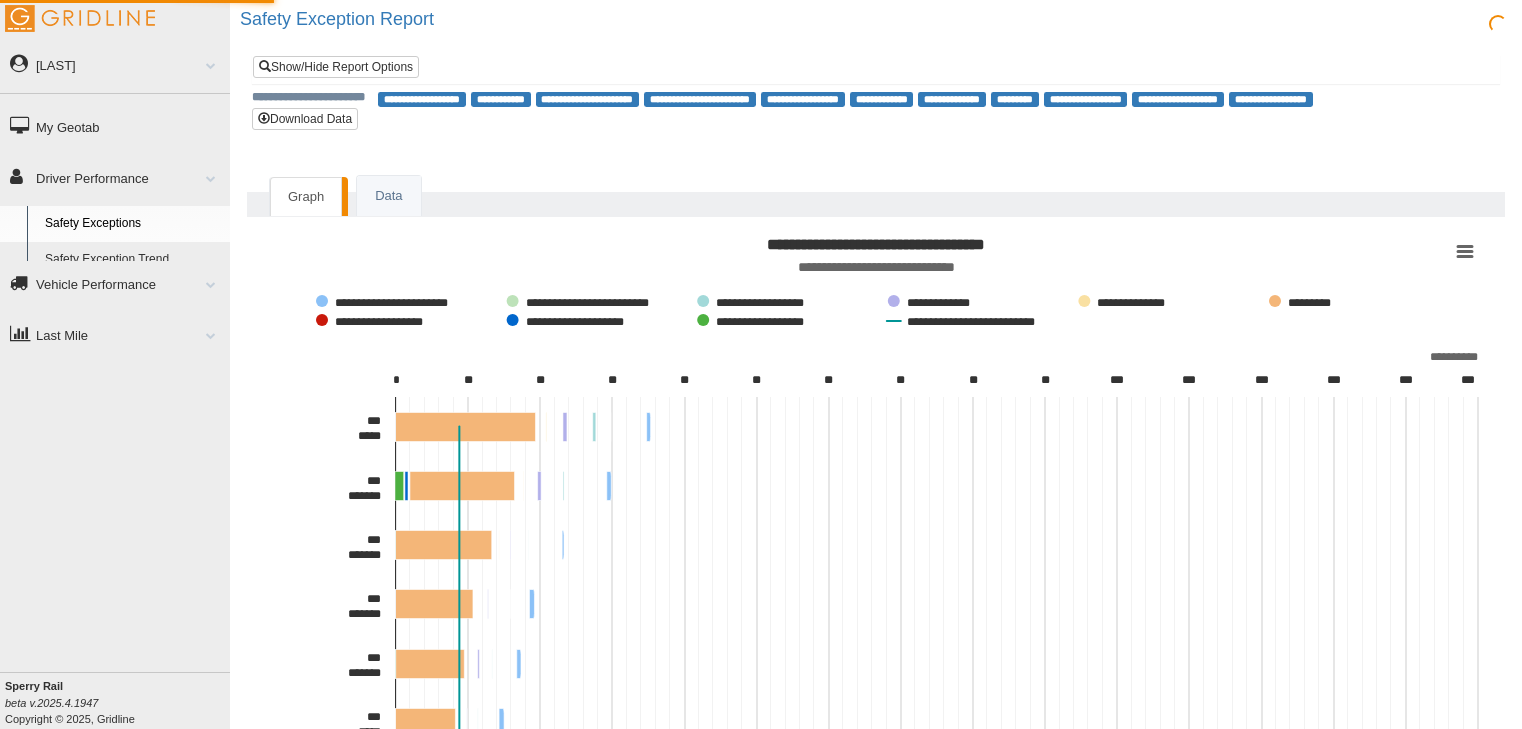 scroll, scrollTop: 0, scrollLeft: 0, axis: both 